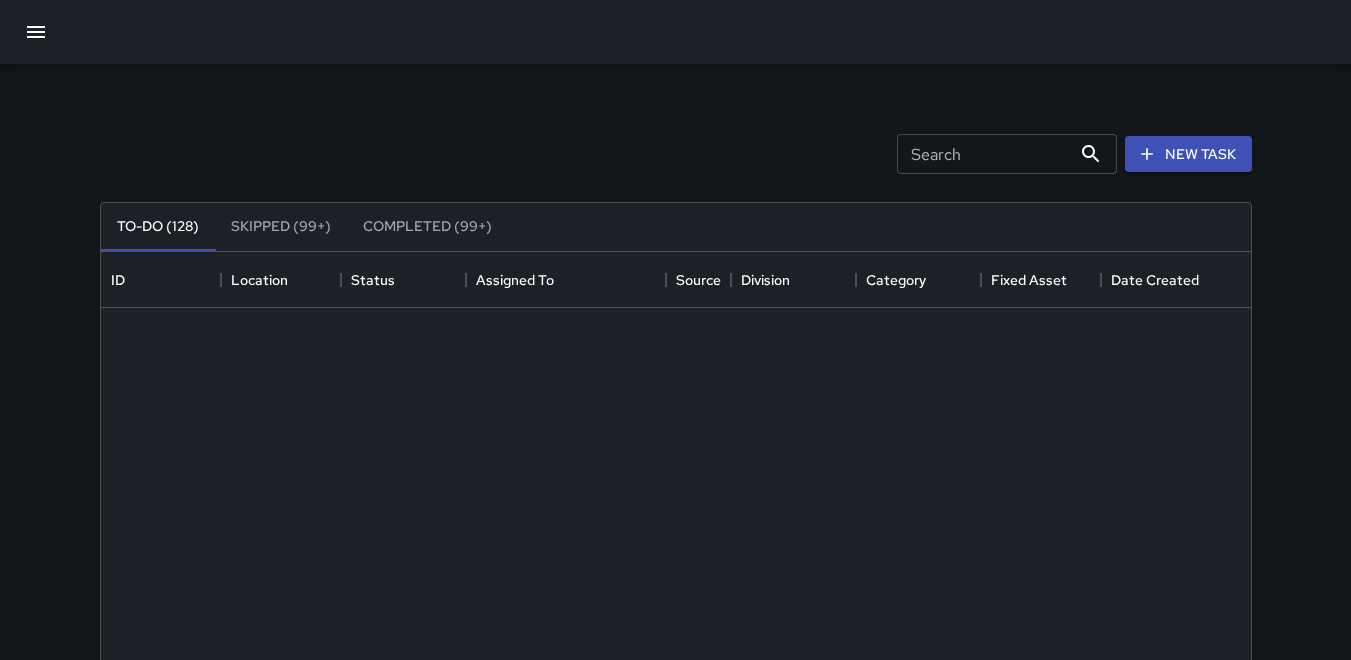 scroll, scrollTop: 0, scrollLeft: 0, axis: both 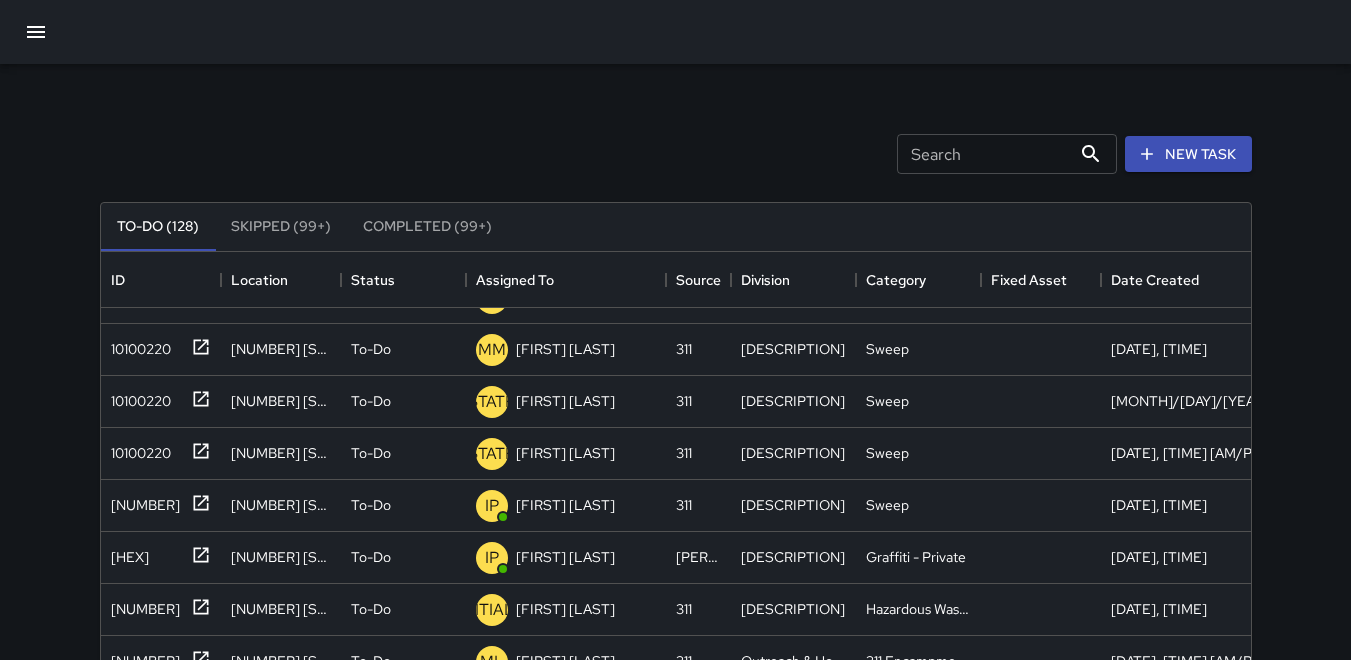 click on "[NUMBER] [STREET] [STATUS] [PERSON] [DIVISION] [CATEGORY] [ASSET] [DATE] [NUMBER] [STREET] [STATUS] [PERSON] [DIVISION] [CATEGORY] [ASSET] [DATE] [NUMBER] [STREET] [STATUS] [PERSON] [DIVISION] [CATEGORY] [ASSET] [DATE] [NUMBER] [STREET] [STATUS] [PERSON] [DIVISION] [CATEGORY] [ASSET] [DATE] [NUMBER] [STREET] [STATUS] [PERSON] [DIVISION] [CATEGORY] [ASSET] [DATE] [NUMBER] [STREET] [STATUS] [PERSON] [DIVISION] [CATEGORY] [ASSET] [DATE] [NUMBER] [STREET] [STATUS] [PERSON] [DIVISION] [CATEGORY] [ASSET] [DATE] [NUMBER] [STREET] [STATUS] [PERSON] [DIVISION] [CATEGORY] [ASSET] [DATE] [HEX] [NUMBER] [STREET] [STATUS] [PERSON] [DIVISION] [CATEGORY] [DESCRIPTION] [DATE] [NUMBER] [STREET] [STATUS] [PERSON] [DIVISION] [CATEGORY] [ASSET] [DATE] [NUMBER] [STREET] [STATUS] [PERSON] [DIVISION] [CATEGORY] [ASSET] [DATE]" at bounding box center (676, 622) 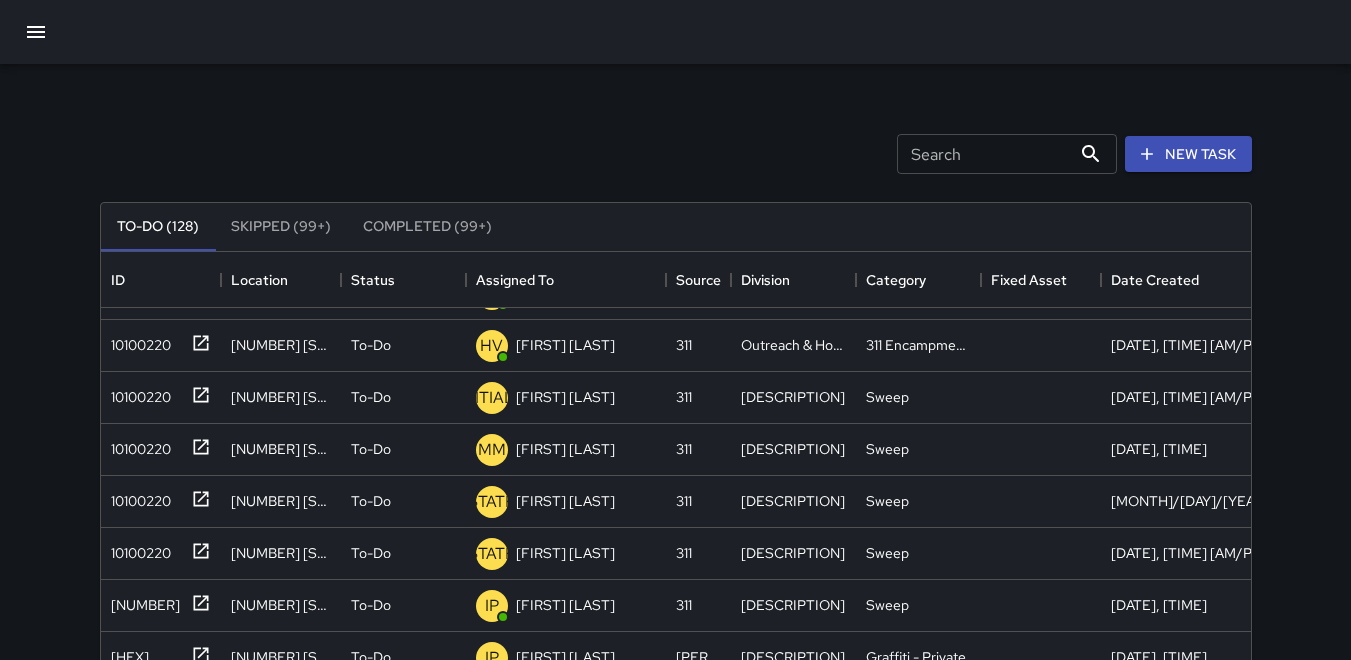 scroll, scrollTop: 416, scrollLeft: 0, axis: vertical 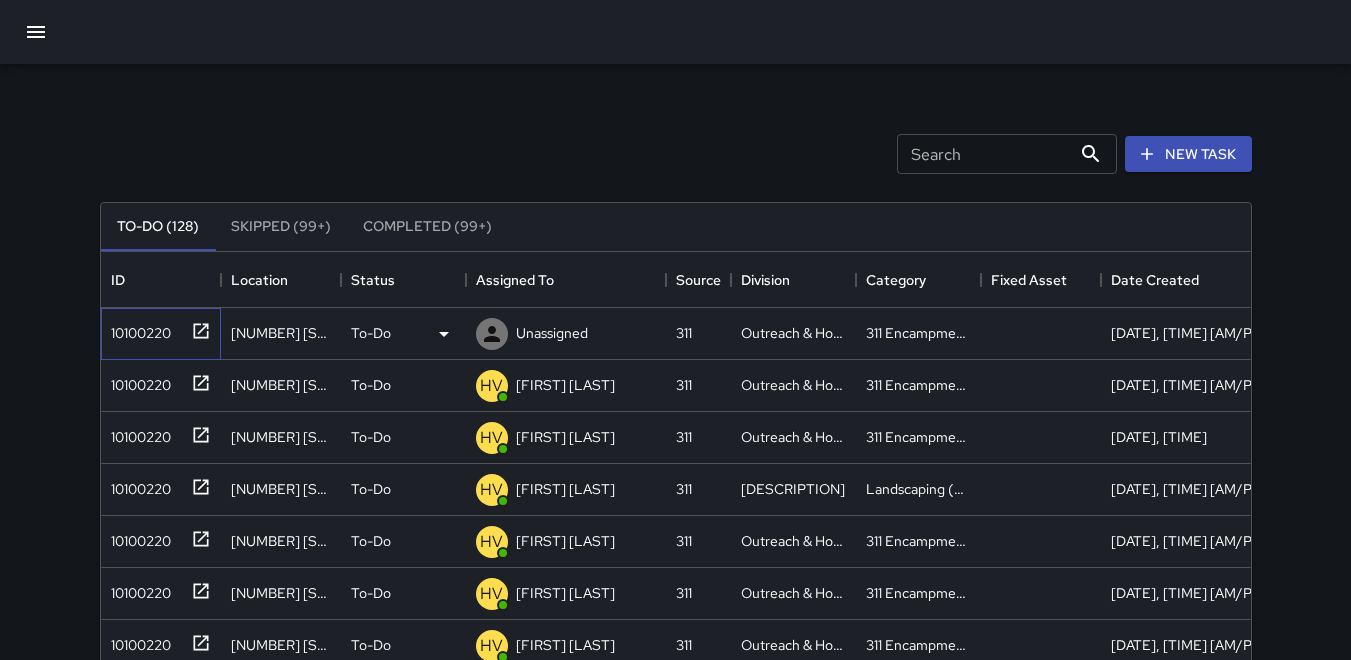 click on "10100220" at bounding box center (137, 277) 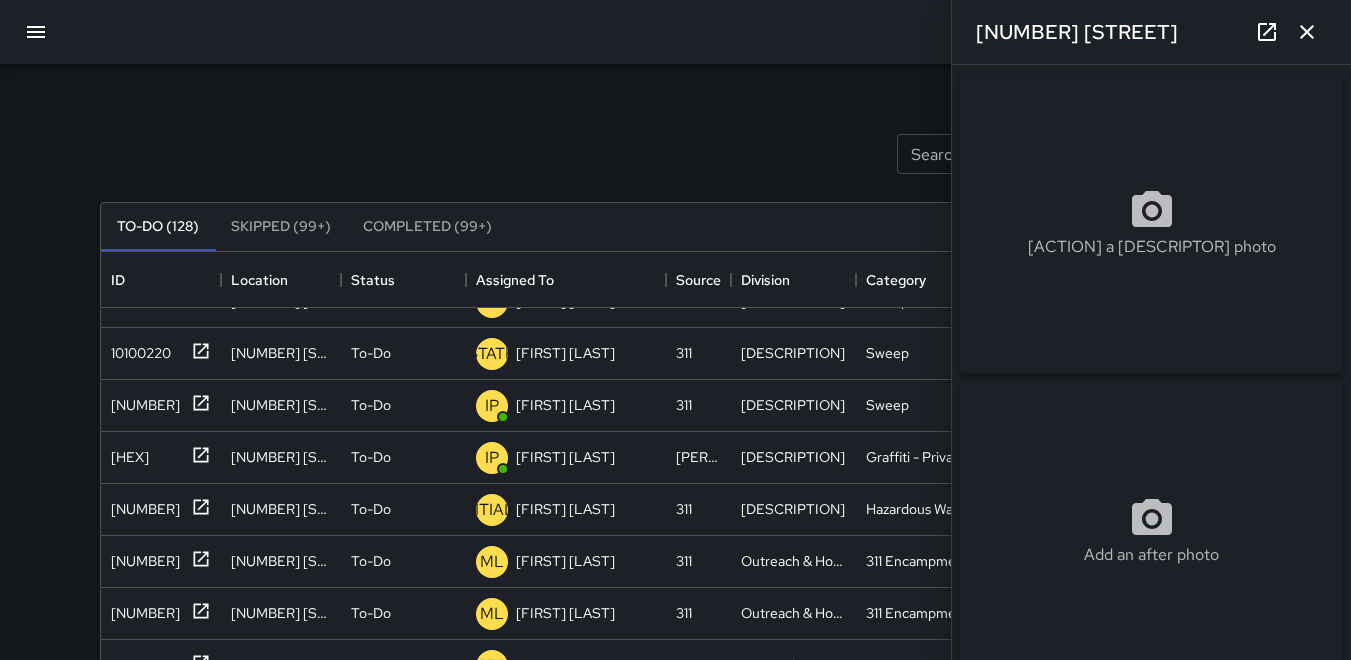 scroll, scrollTop: 1016, scrollLeft: 0, axis: vertical 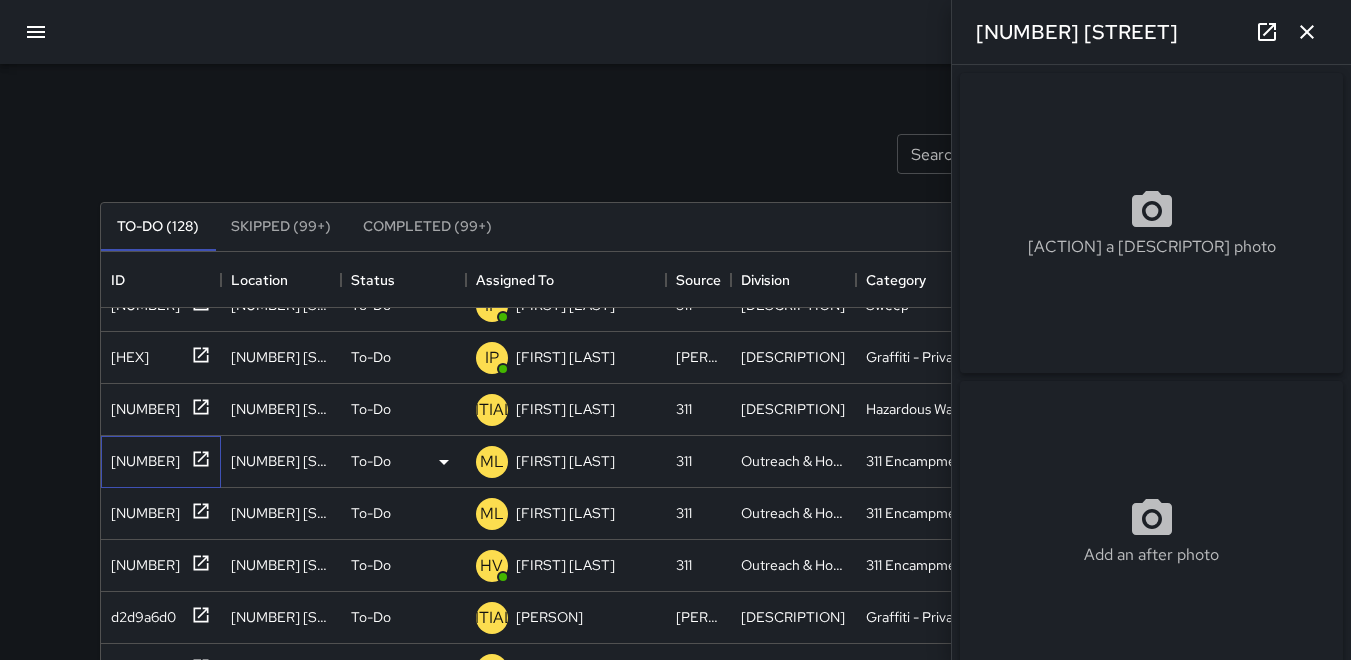 click on "[NUMBER]" at bounding box center [137, 93] 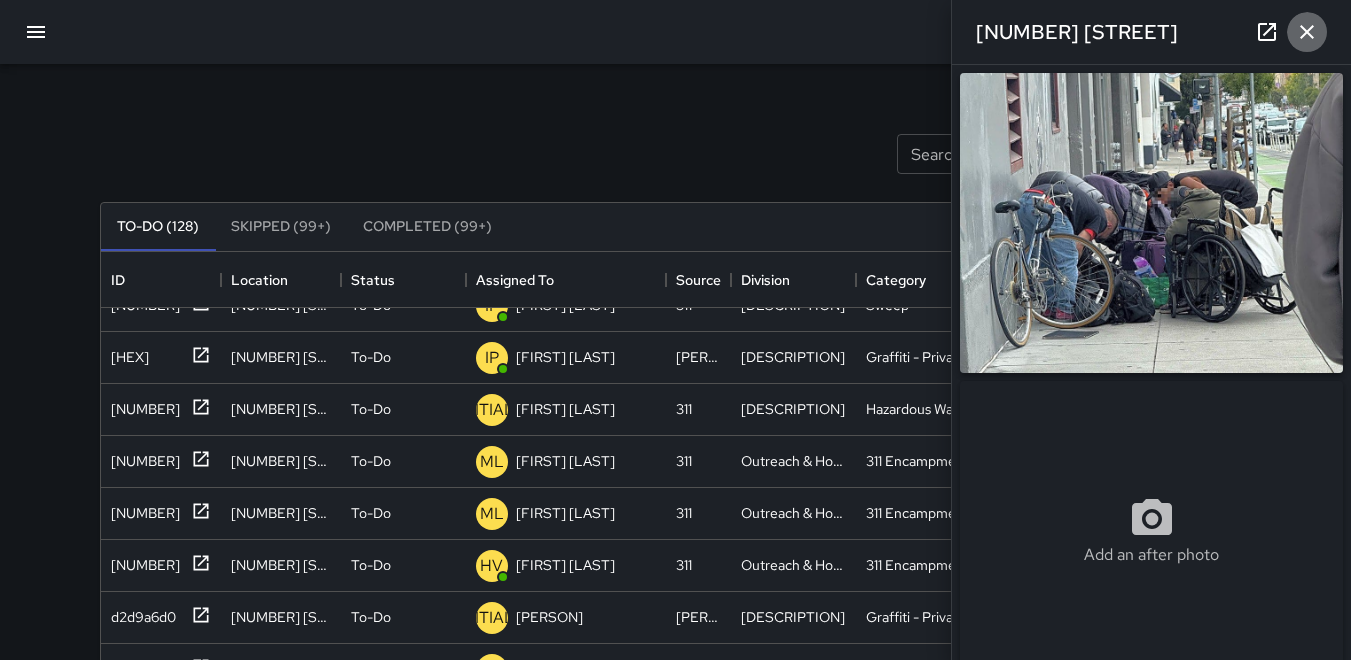 click at bounding box center (1307, 32) 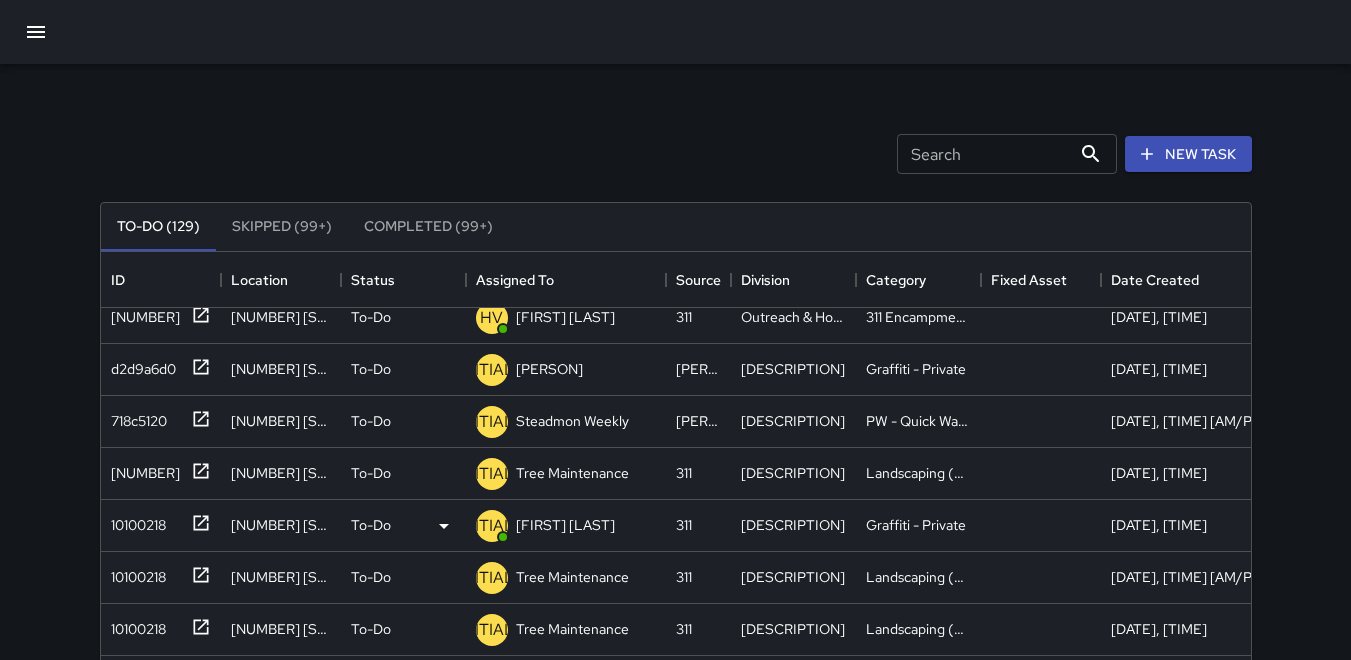 scroll, scrollTop: 1368, scrollLeft: 0, axis: vertical 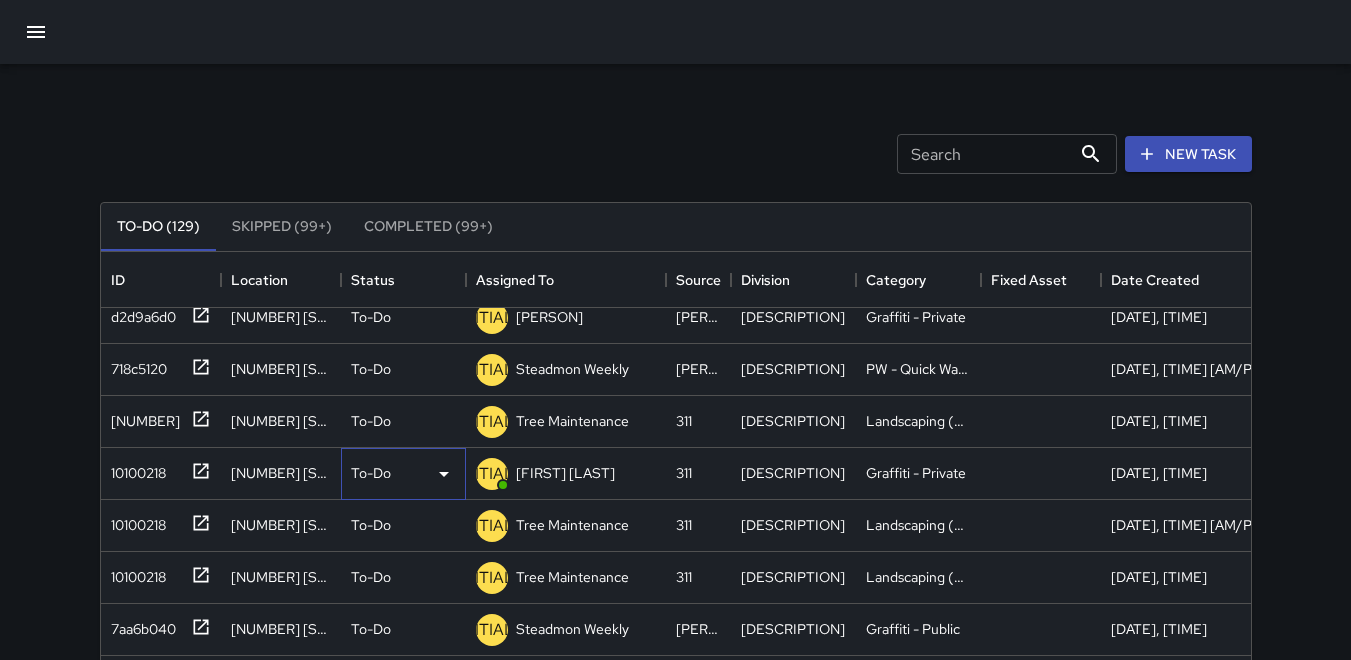 click at bounding box center [0, 0] 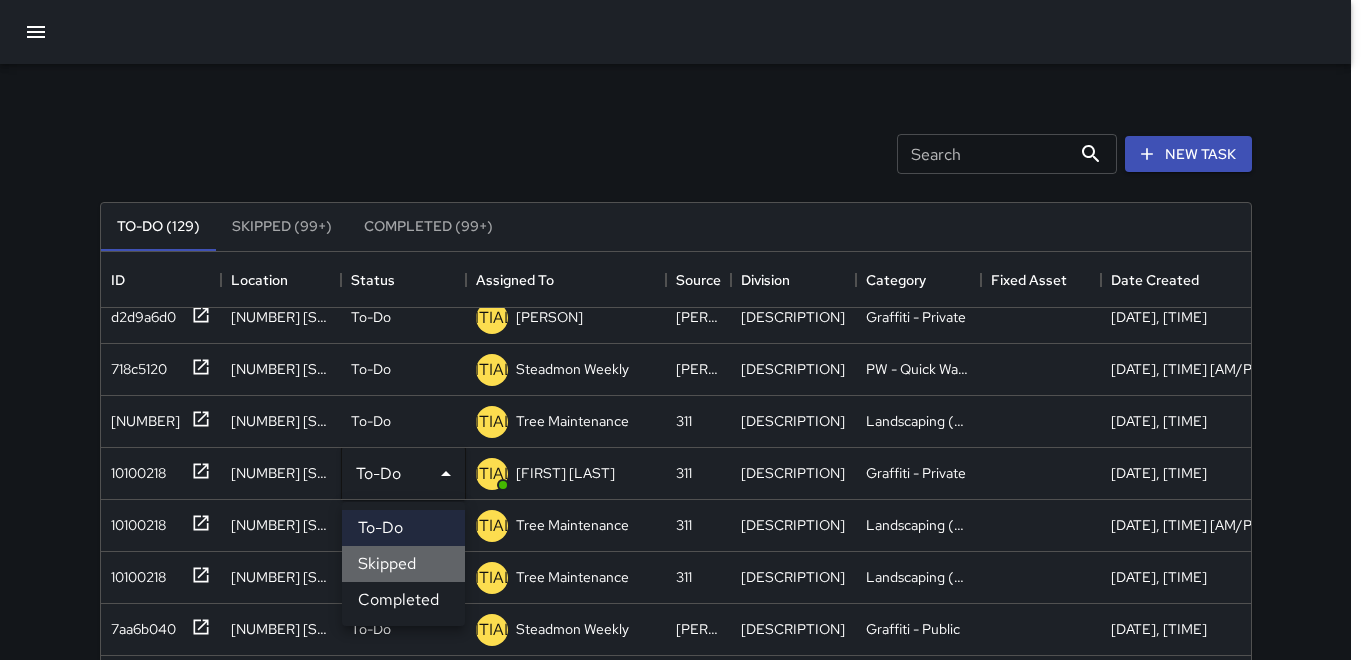 click on "Skipped" at bounding box center [403, 564] 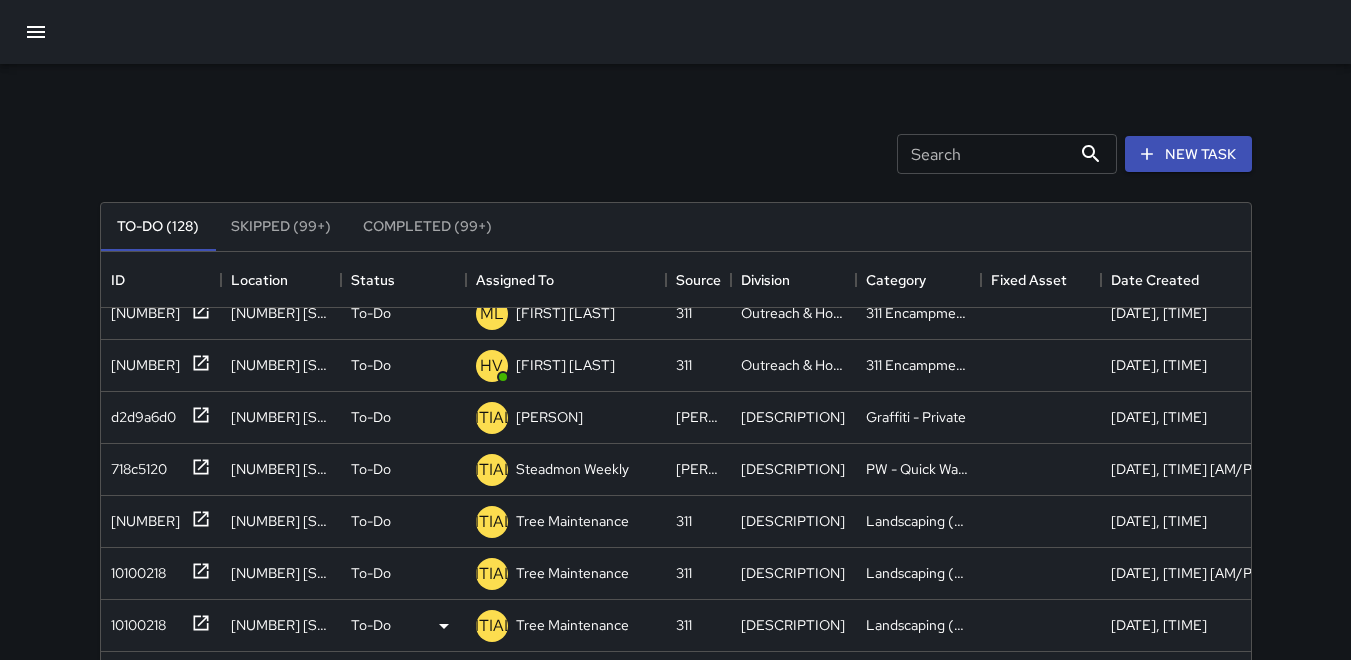 scroll, scrollTop: 1168, scrollLeft: 0, axis: vertical 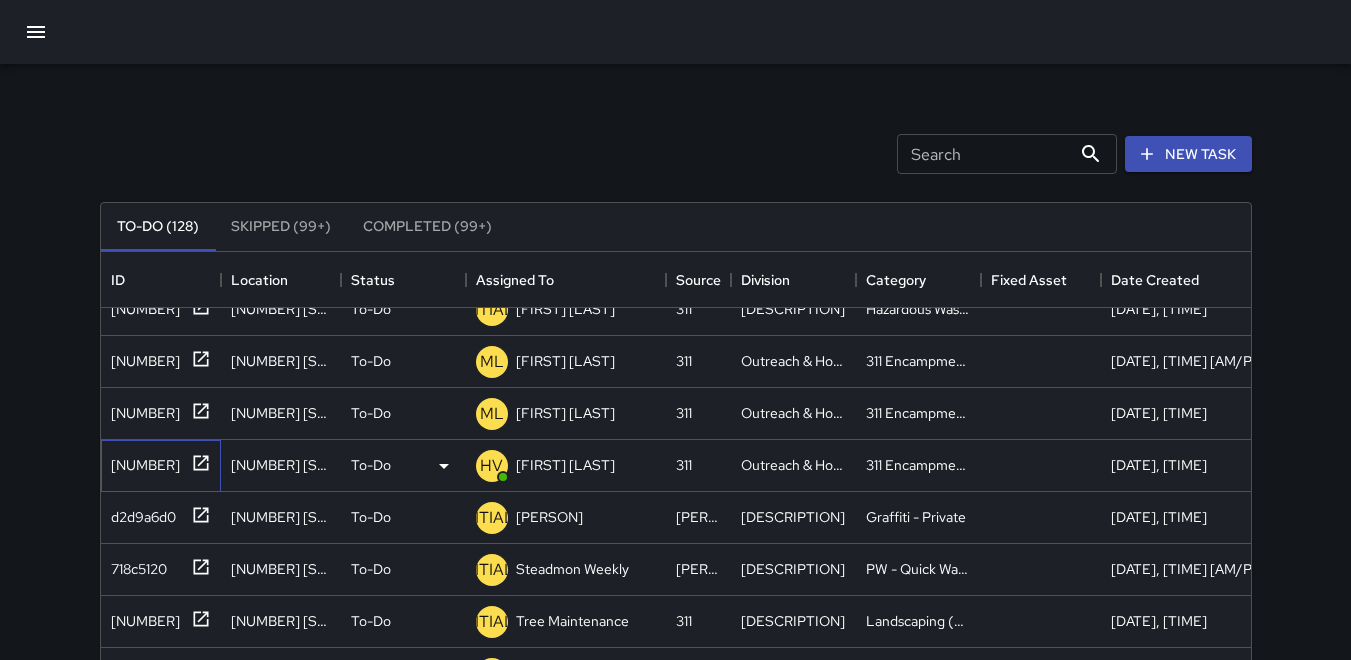 click on "[NUMBER]" at bounding box center (126, 253) 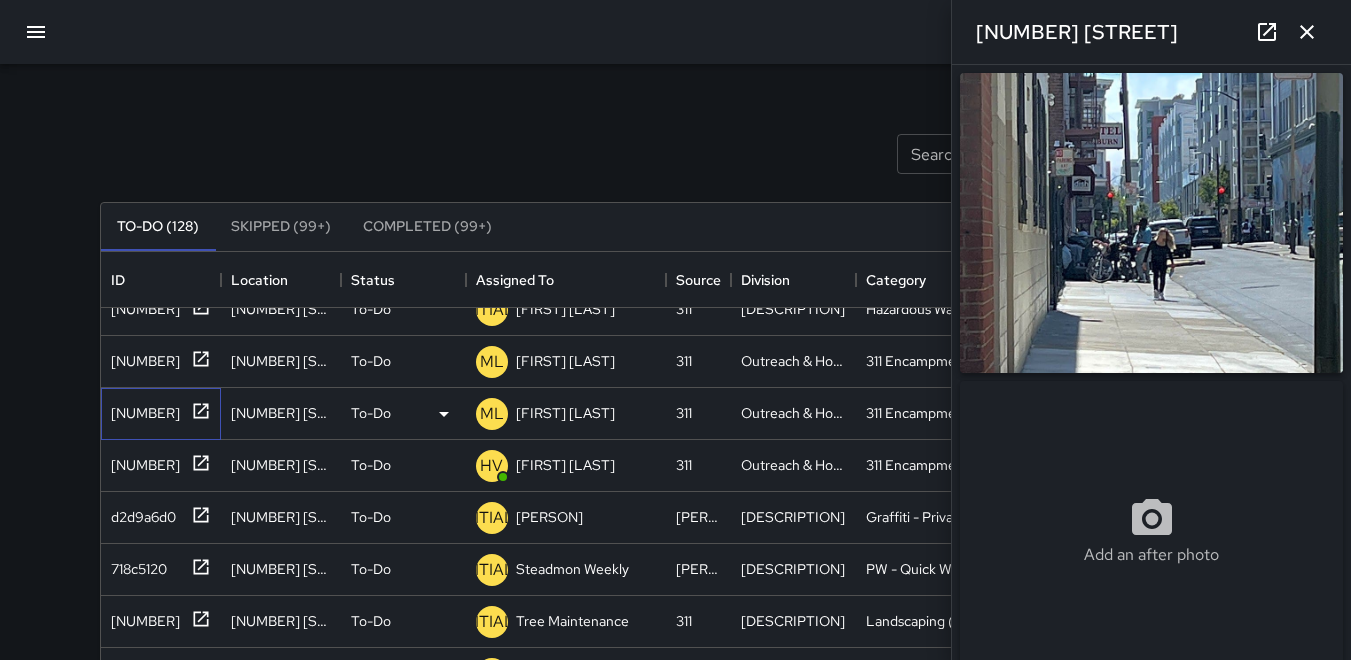 click on "[NUMBER]" at bounding box center [141, 201] 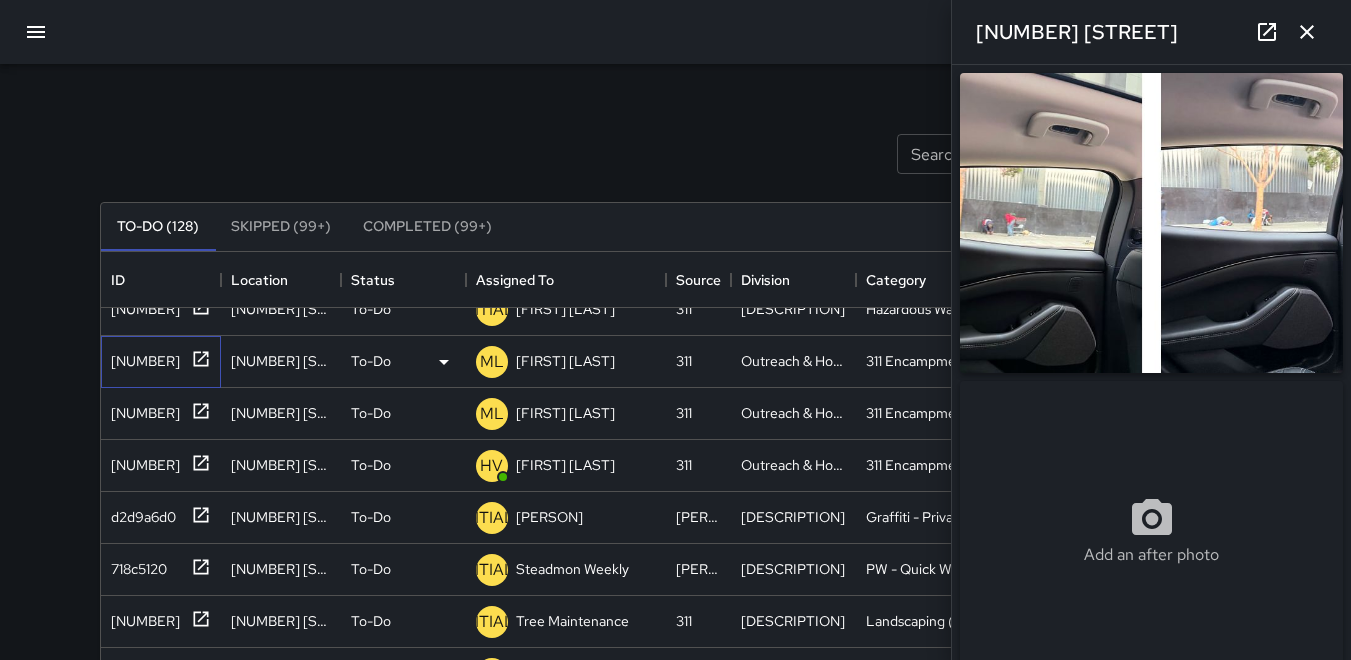 click on "[NUMBER]" at bounding box center [141, 201] 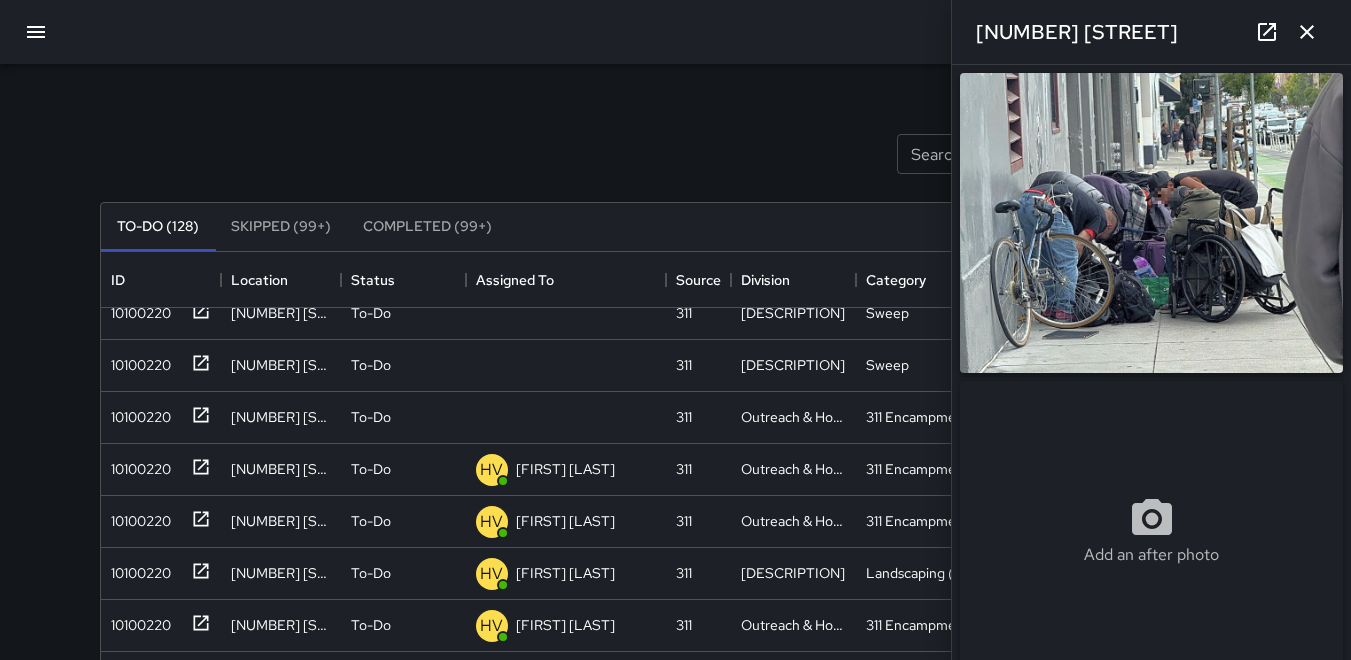 scroll, scrollTop: 368, scrollLeft: 0, axis: vertical 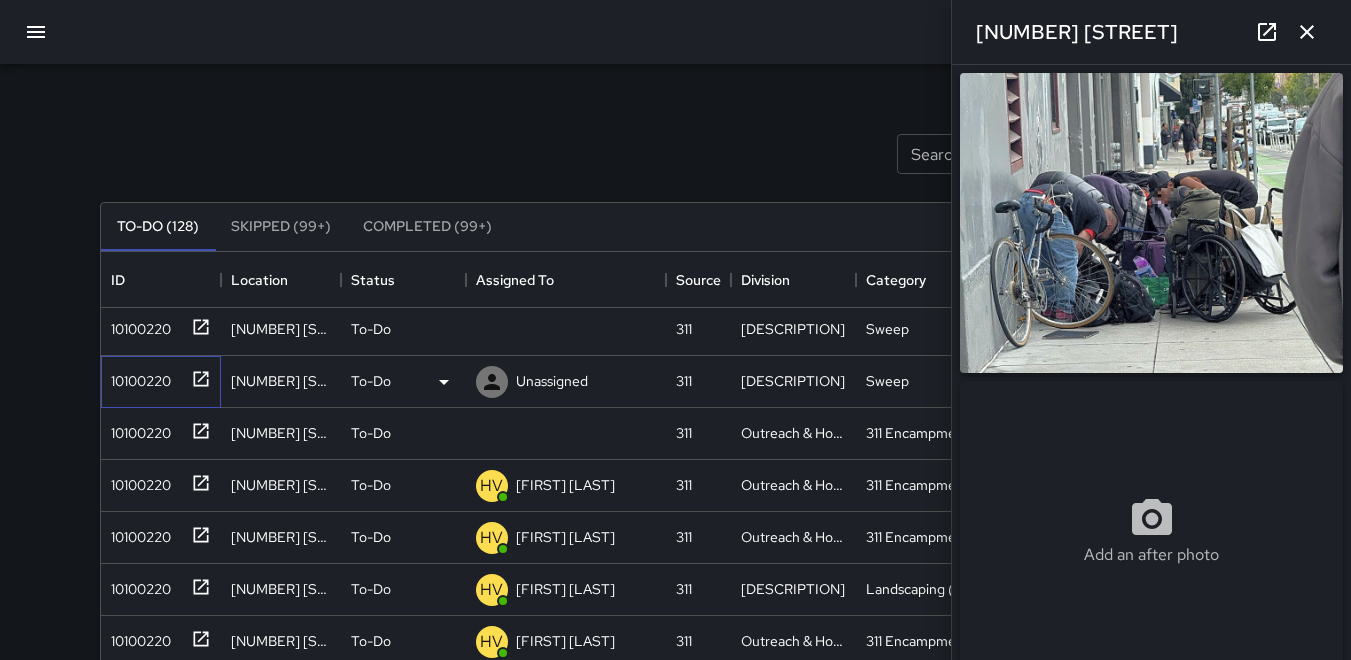 click on "10100220" at bounding box center (137, 273) 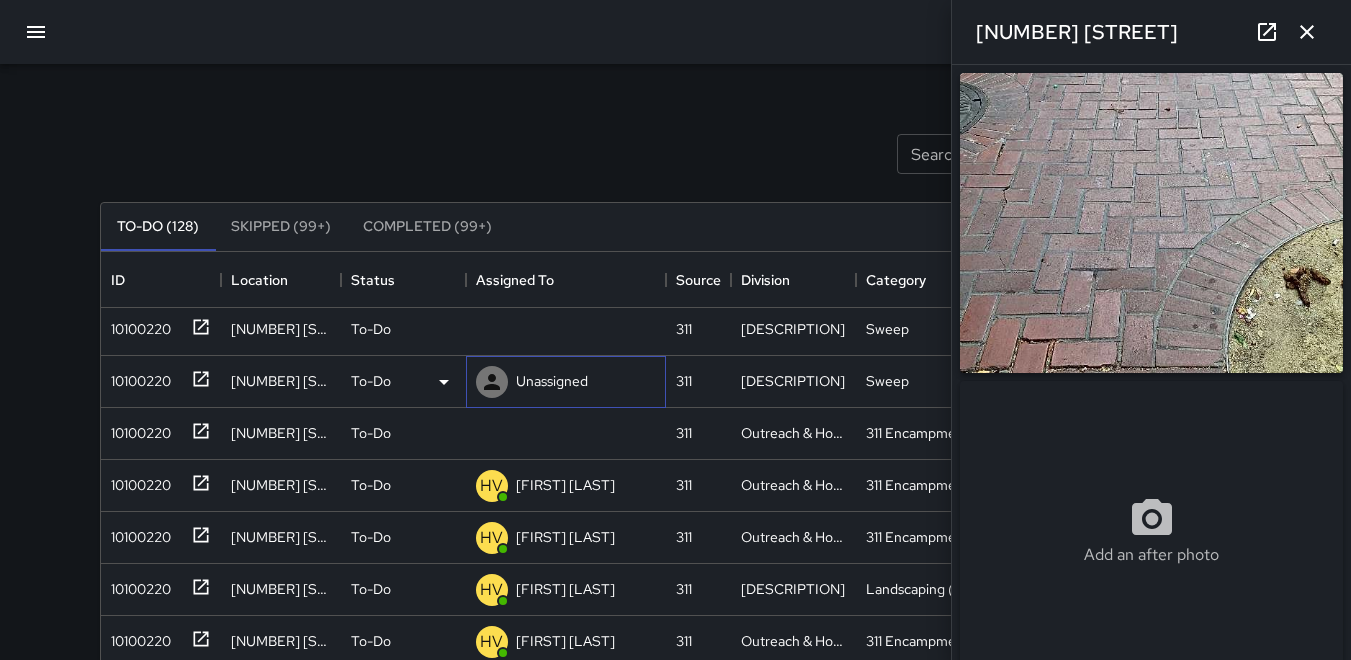 click at bounding box center (0, 0) 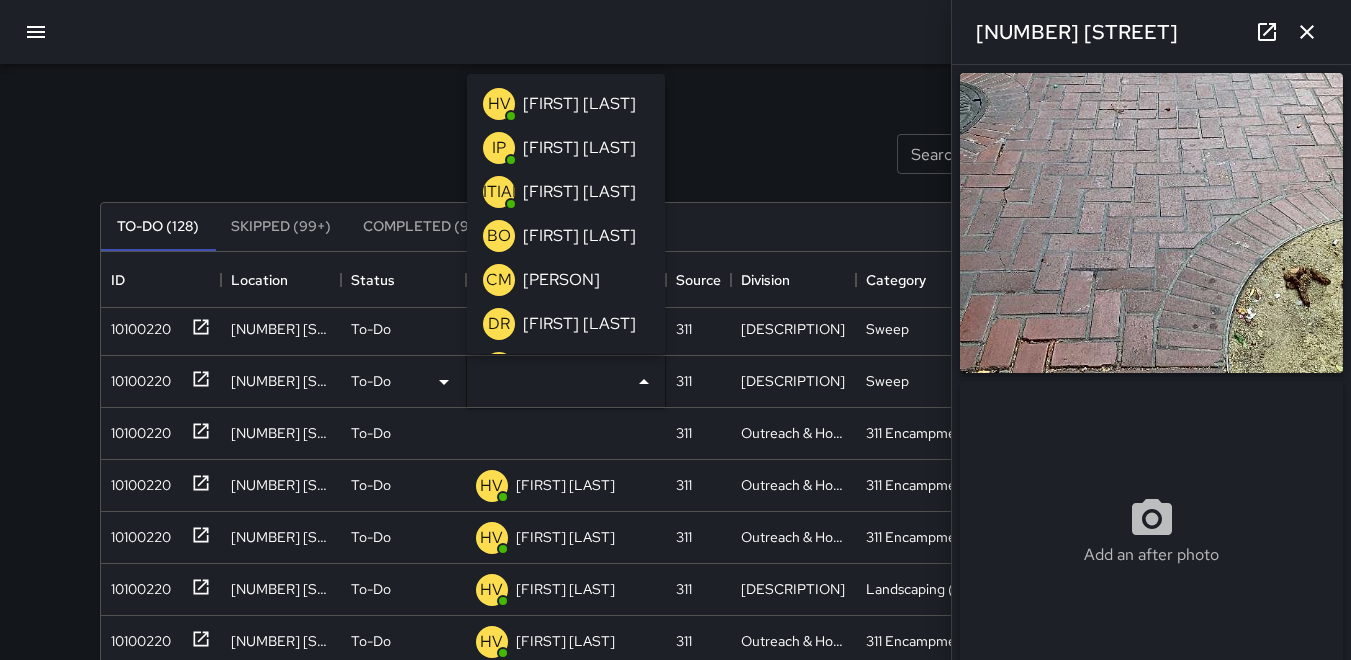 click on "IP" at bounding box center [499, 148] 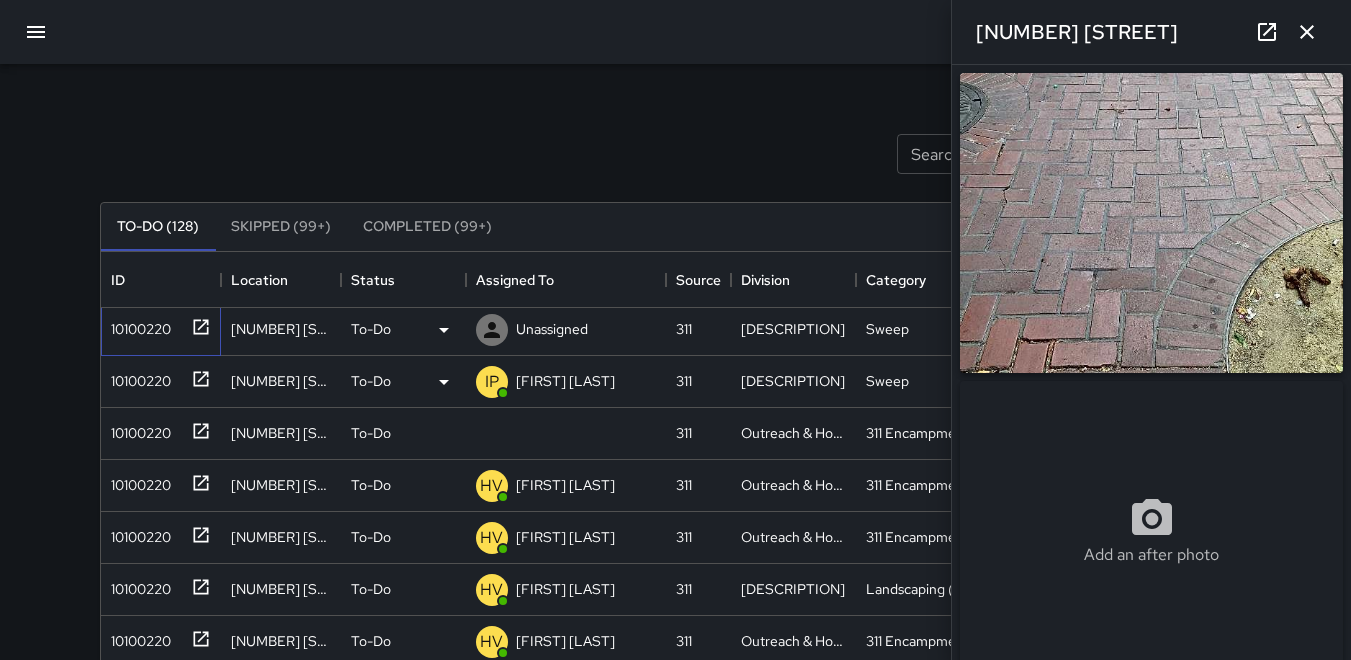 click on "10100220" at bounding box center [137, 221] 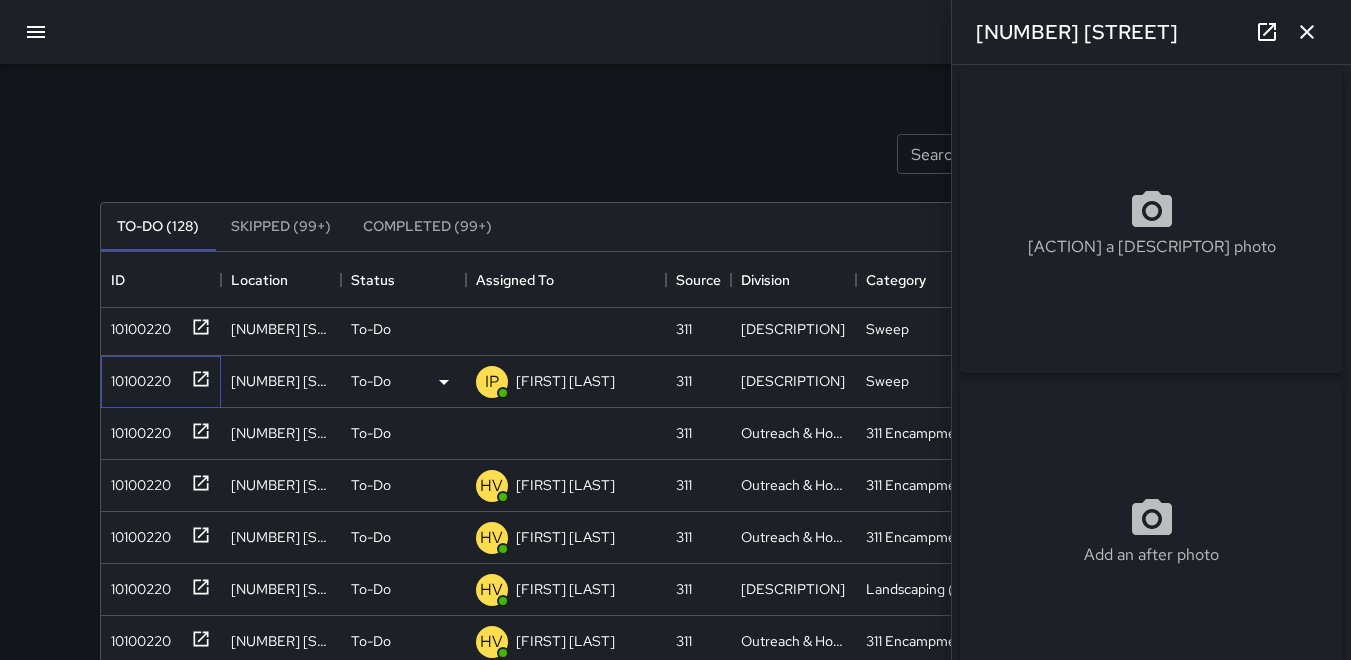 click on "10100220" at bounding box center [157, 221] 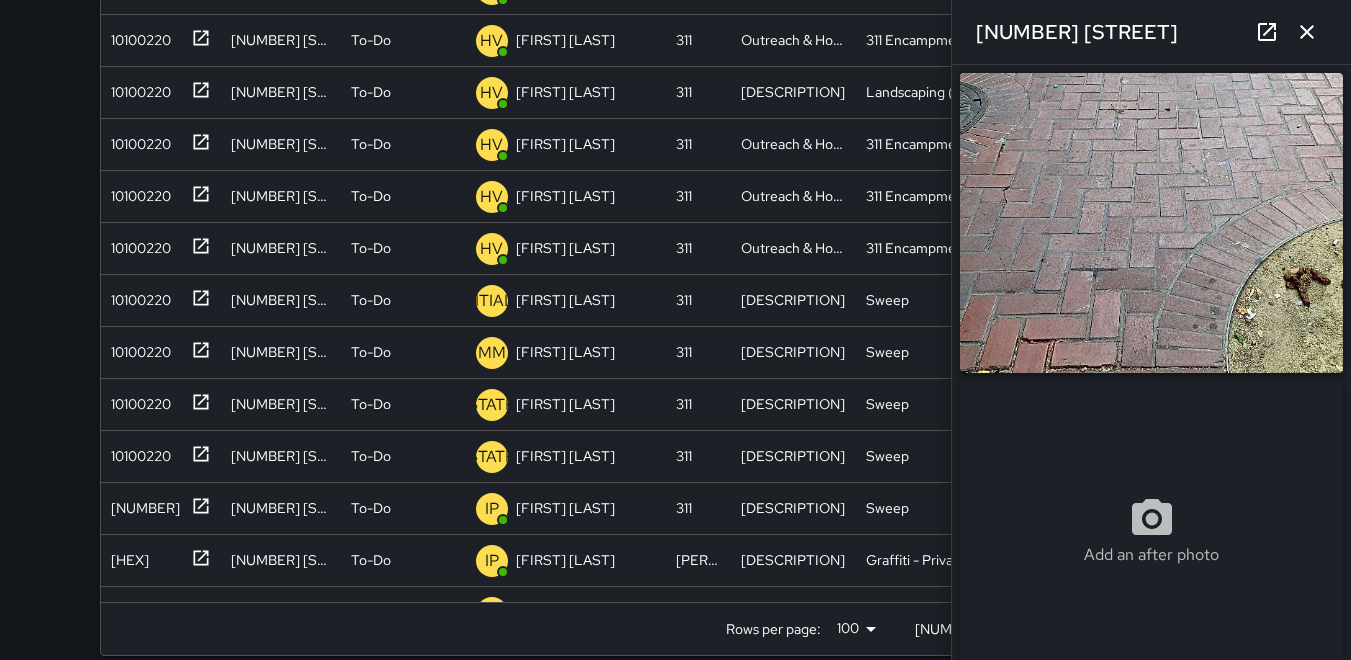 scroll, scrollTop: 500, scrollLeft: 0, axis: vertical 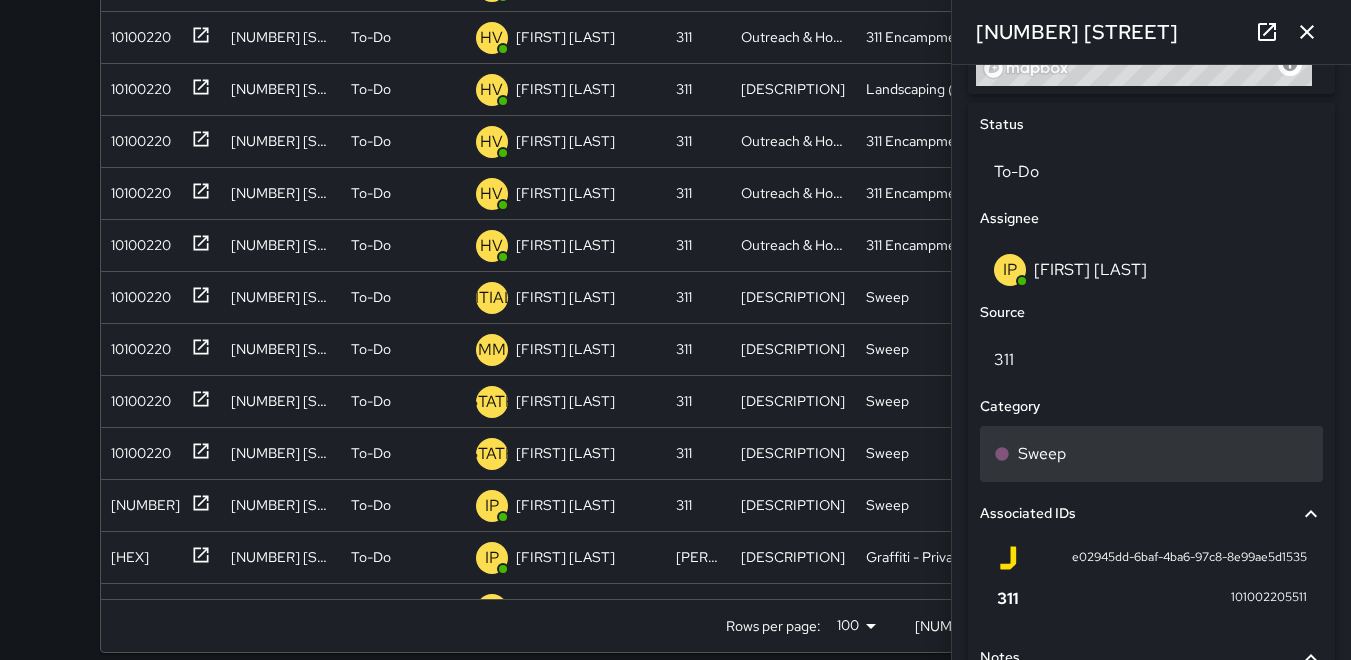 click on "Sweep" at bounding box center [1042, 454] 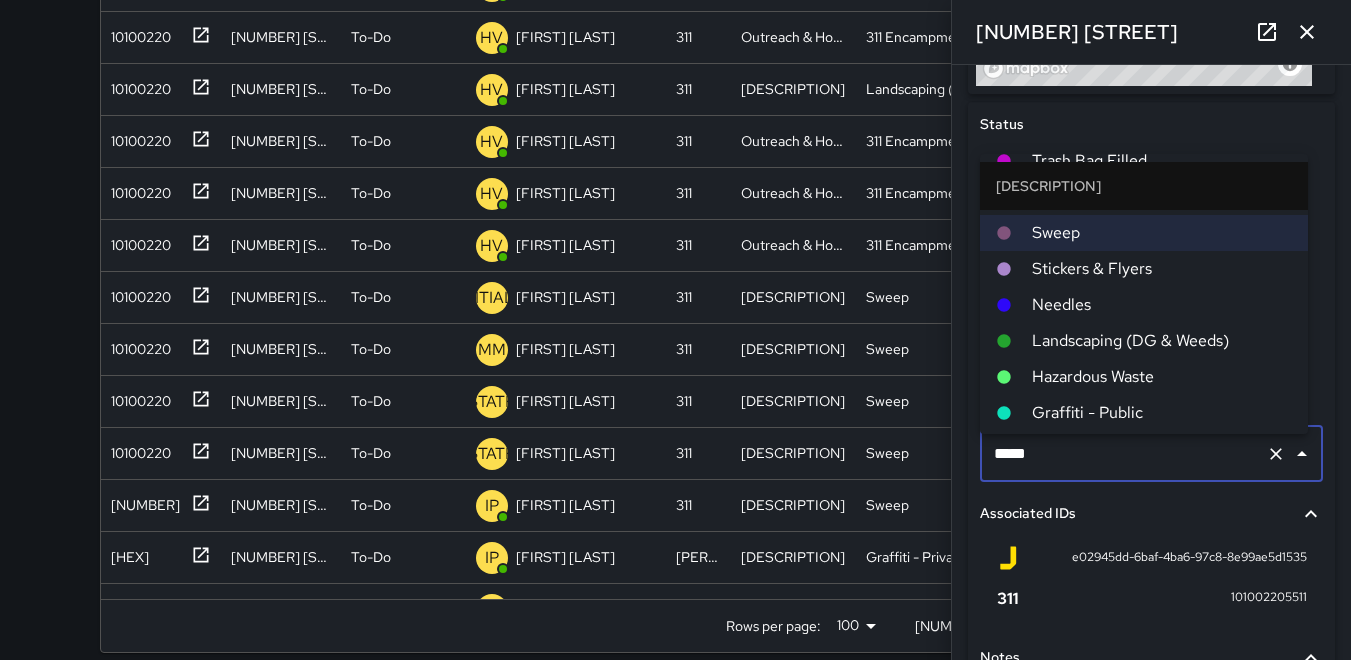 scroll, scrollTop: 100, scrollLeft: 0, axis: vertical 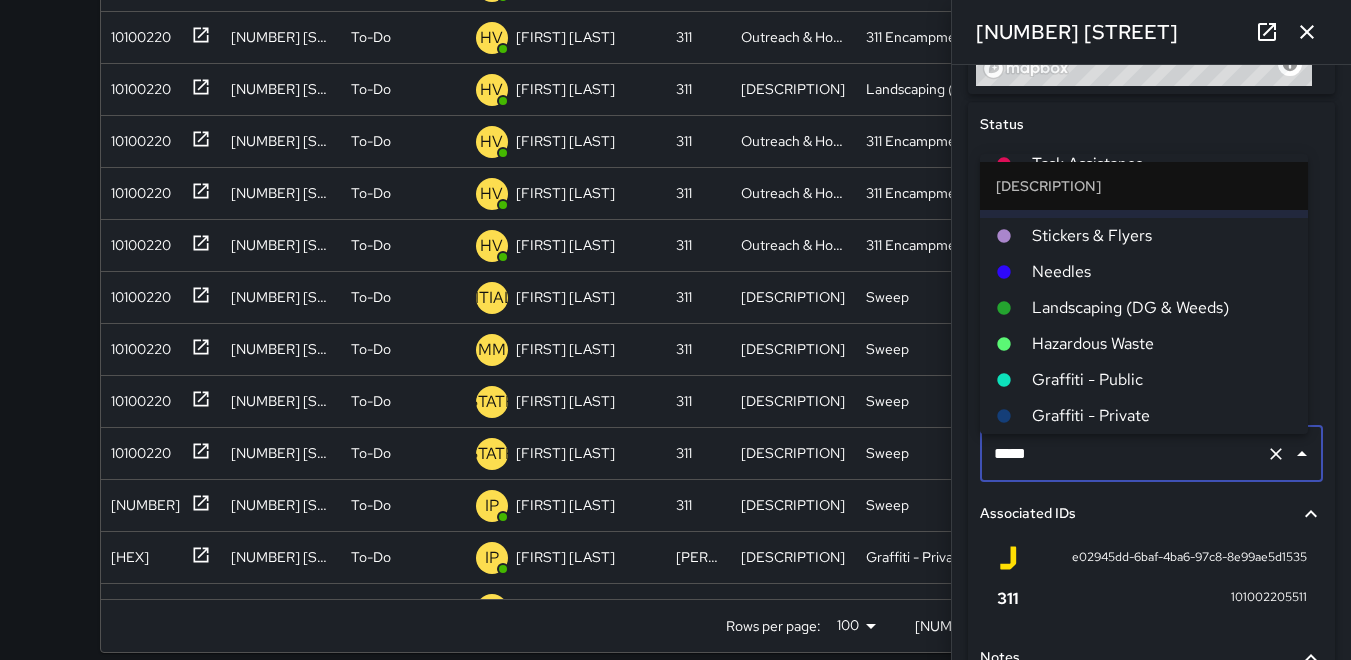 click on "Hazardous Waste" at bounding box center [1162, 344] 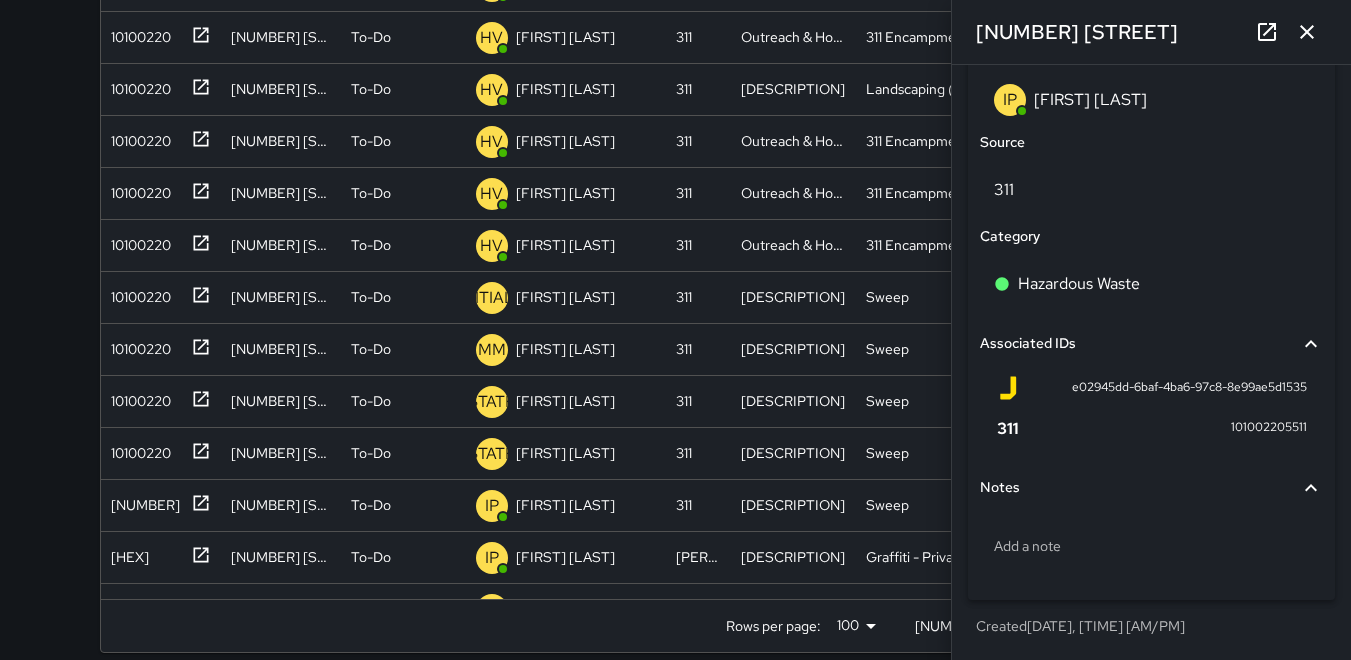 scroll, scrollTop: 1078, scrollLeft: 0, axis: vertical 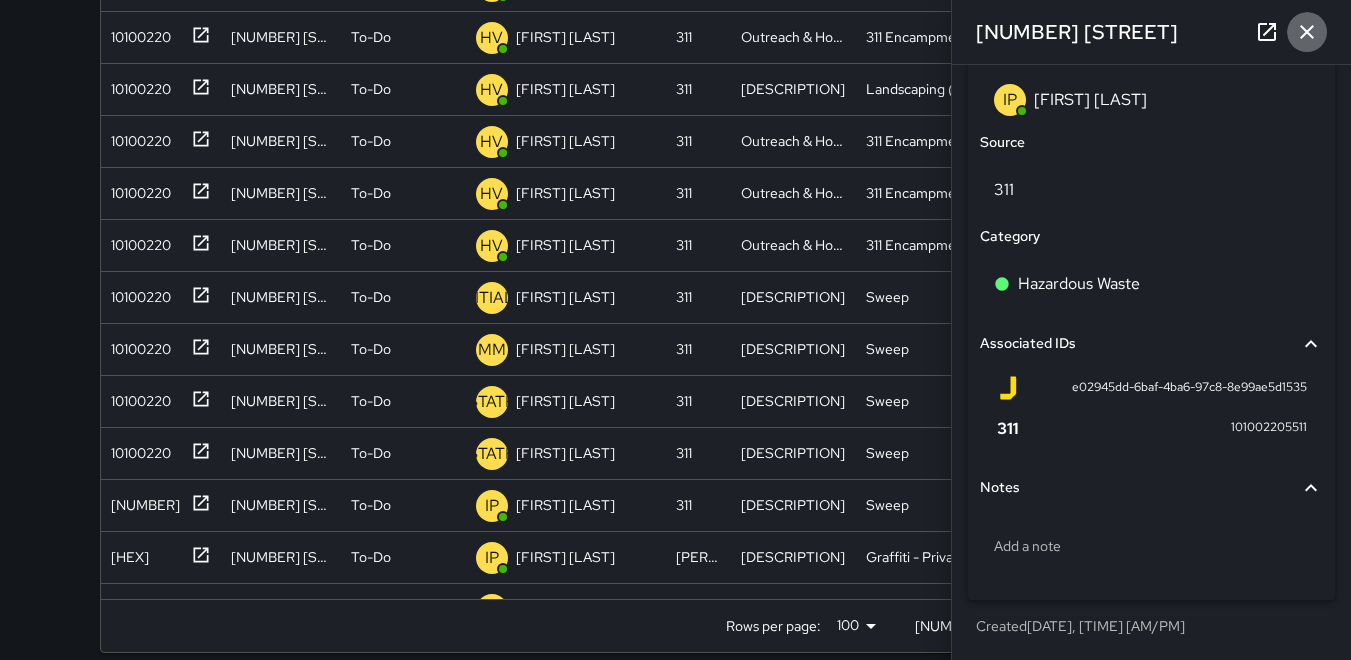 click at bounding box center (1307, 32) 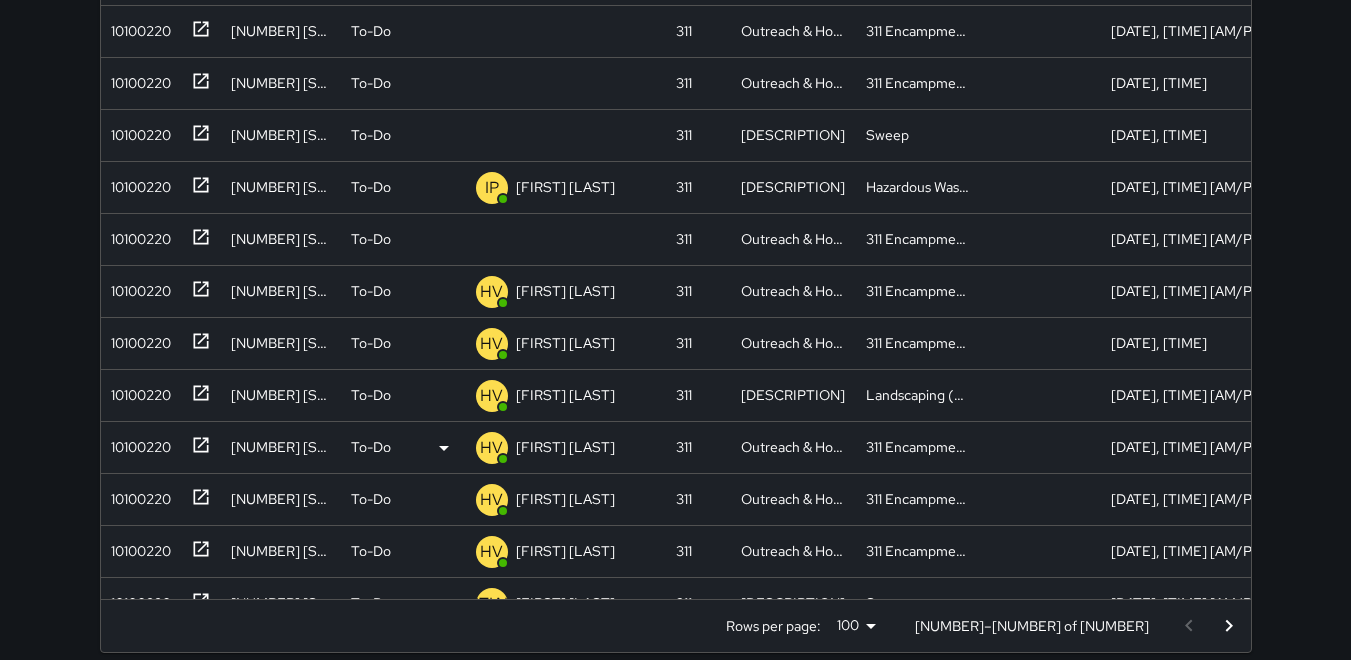 scroll, scrollTop: 0, scrollLeft: 0, axis: both 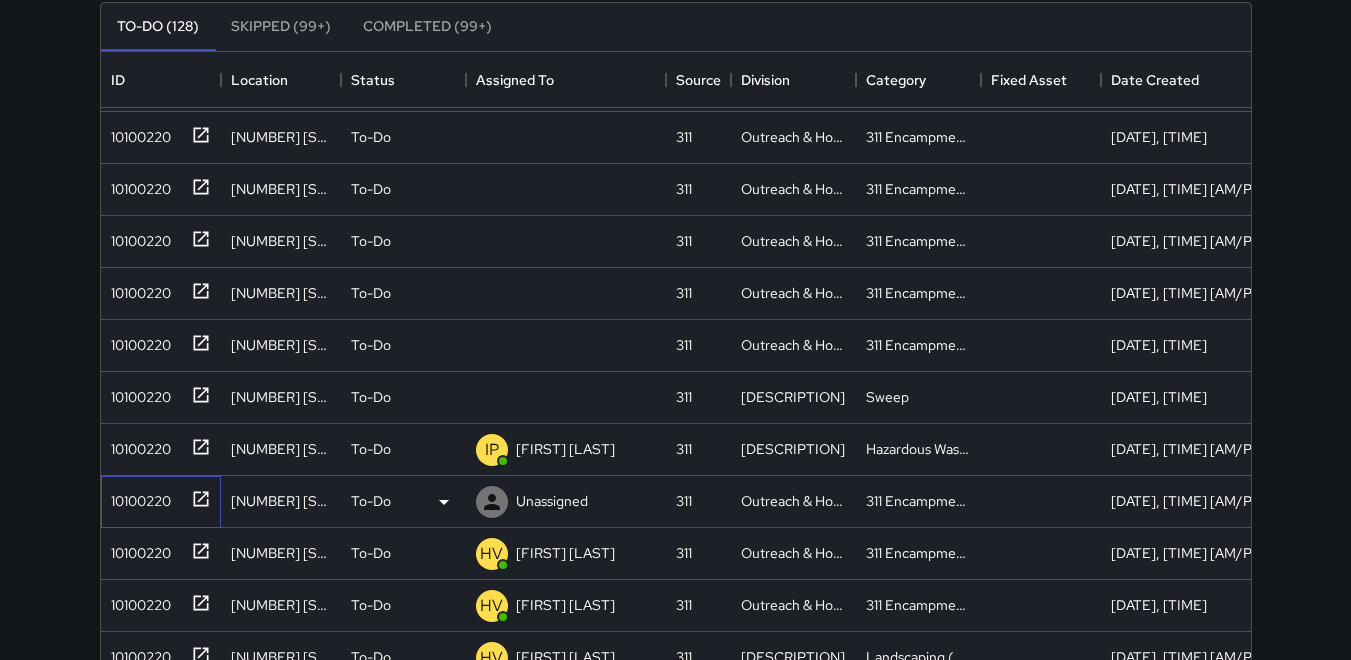 click on "10100220" at bounding box center (137, 29) 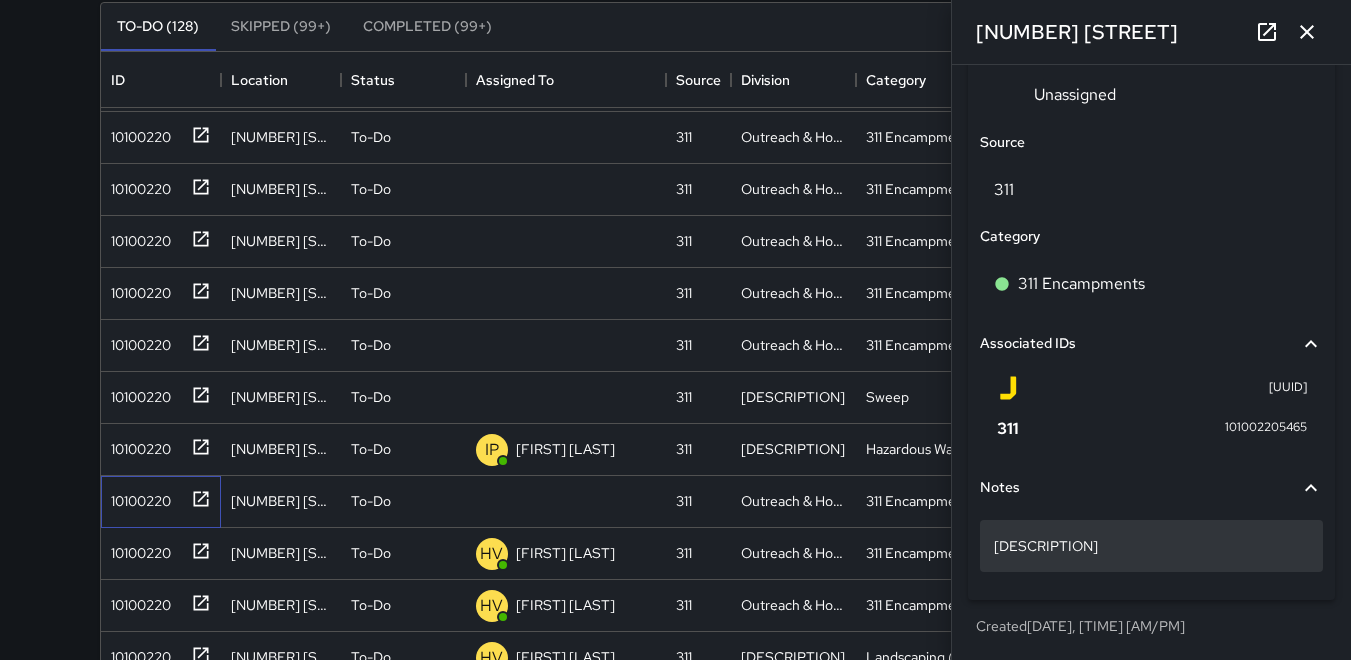 scroll, scrollTop: 1118, scrollLeft: 0, axis: vertical 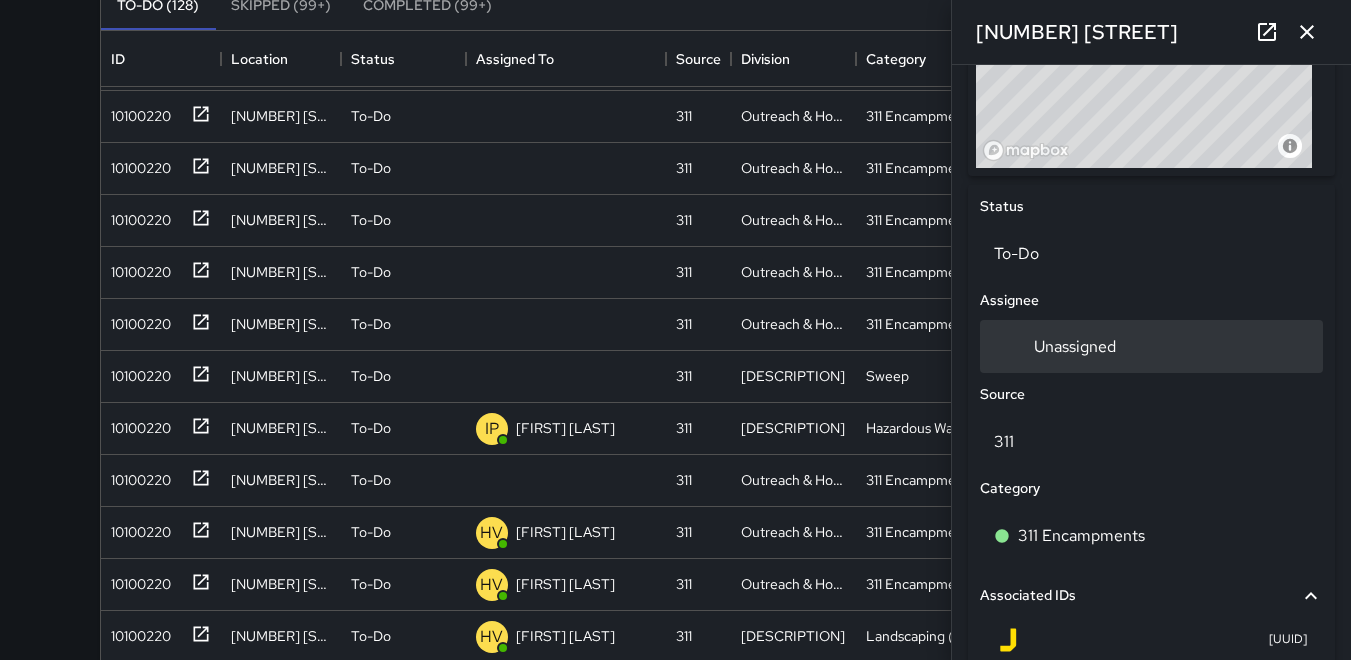 click on "Unassigned" at bounding box center [1075, 346] 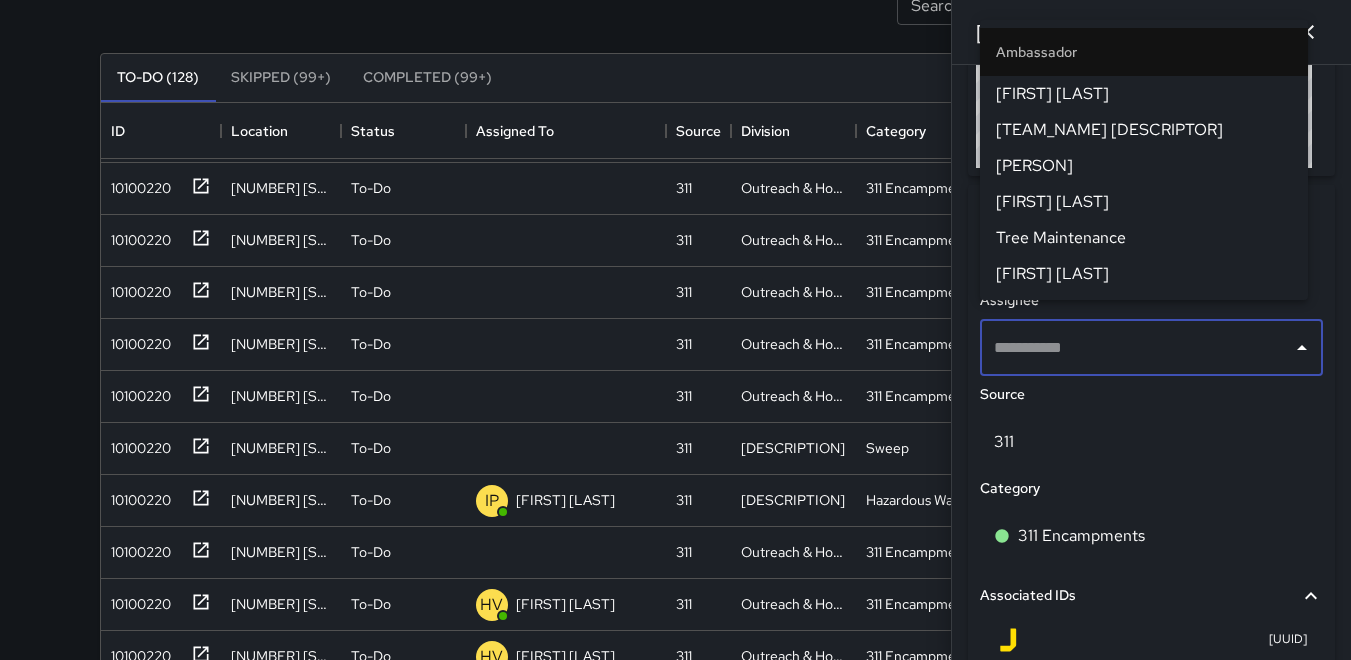 scroll, scrollTop: 121, scrollLeft: 0, axis: vertical 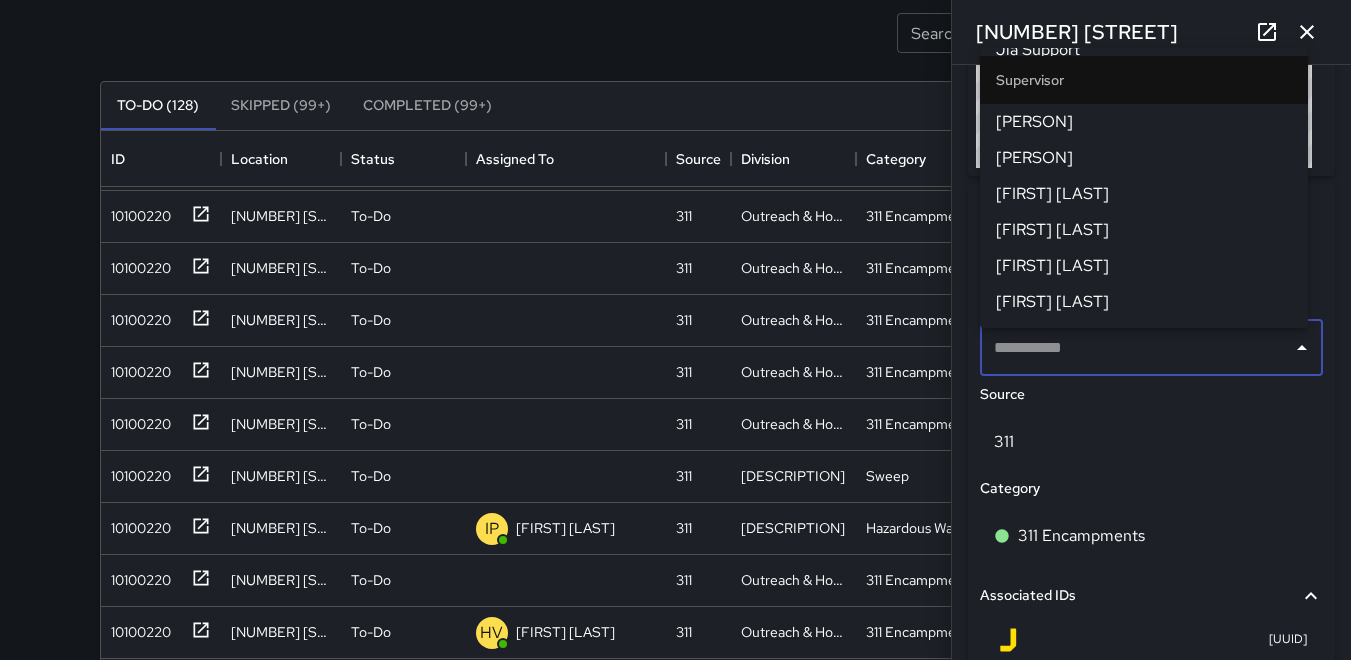 click on "[FIRST] [LAST]" at bounding box center (1144, 230) 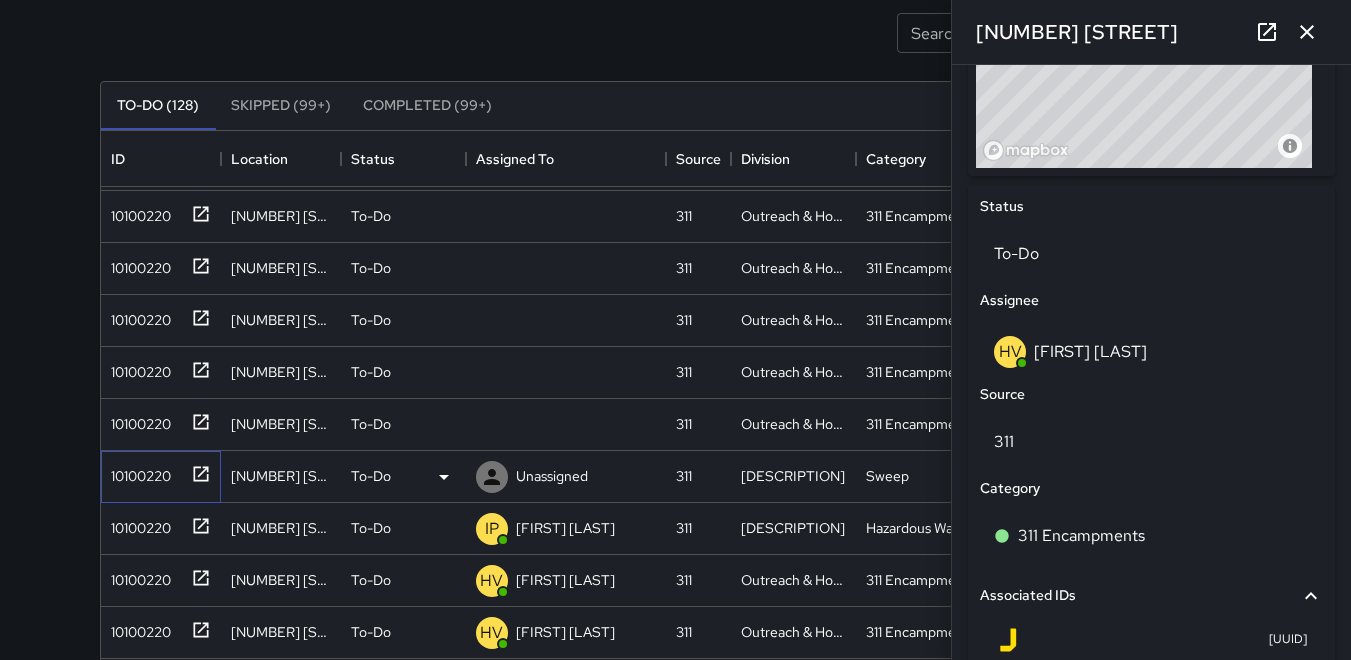 click on "10100220" at bounding box center (137, 108) 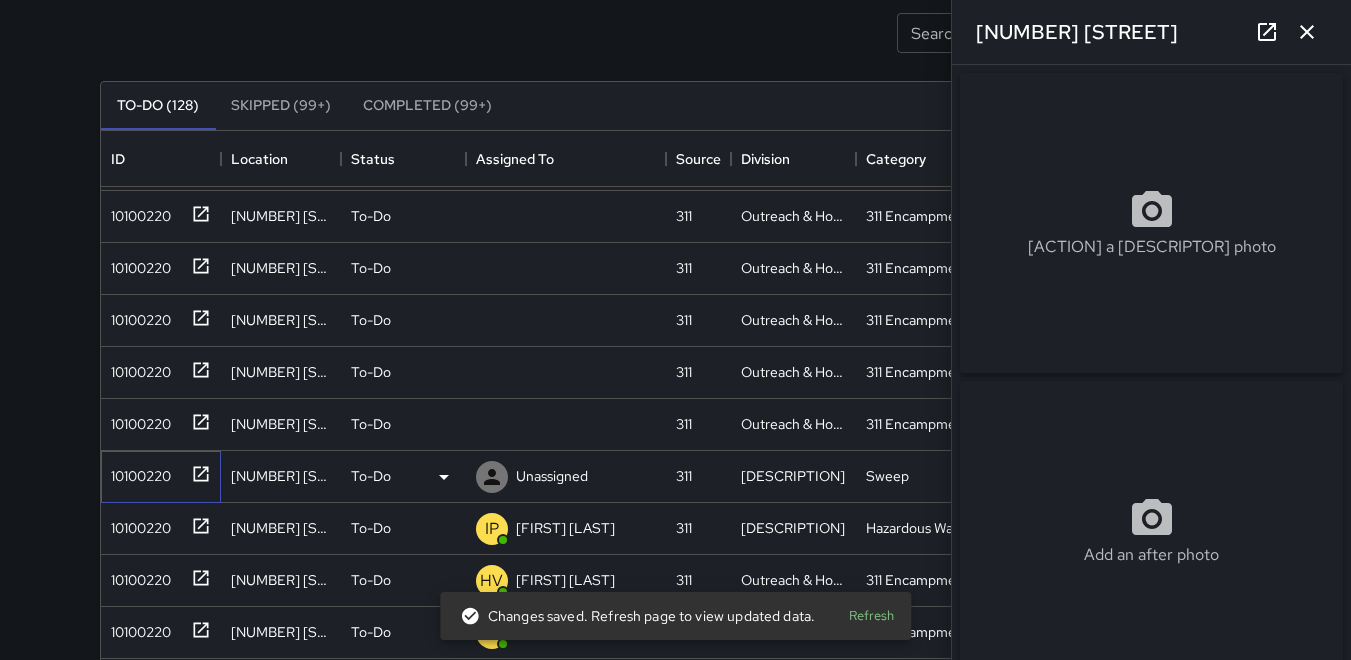 click on "10100220" at bounding box center (137, 108) 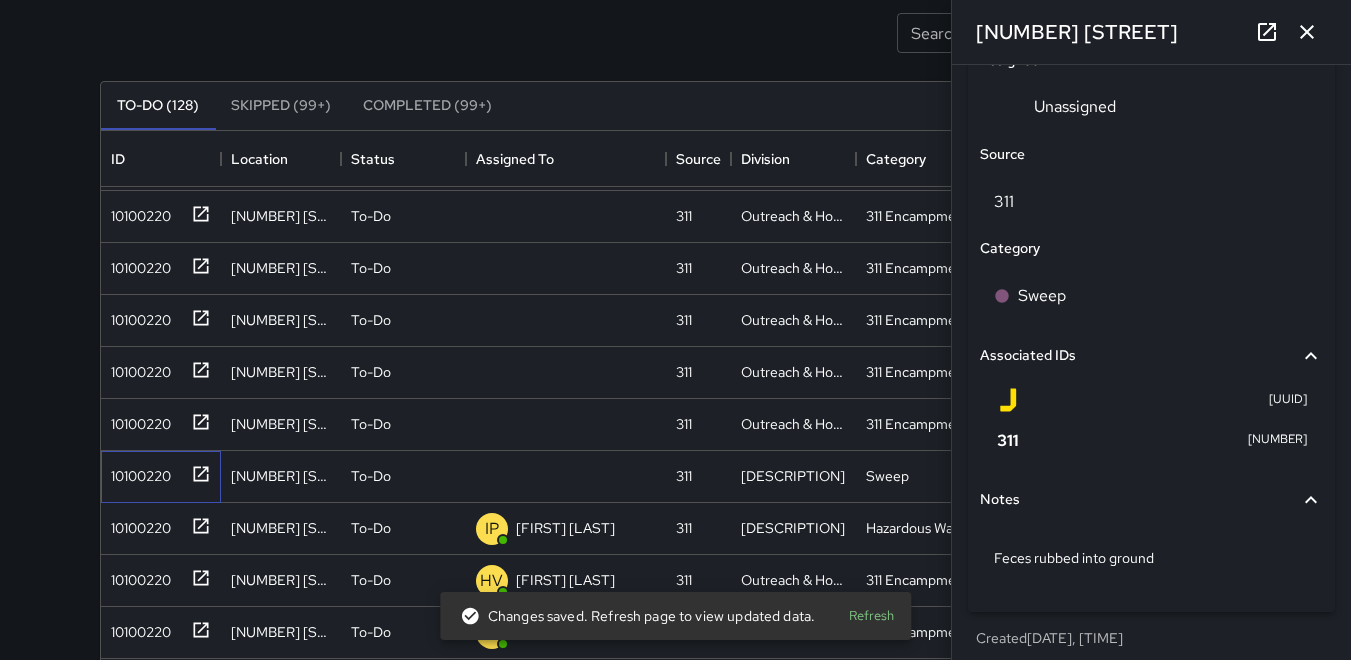 scroll, scrollTop: 1078, scrollLeft: 0, axis: vertical 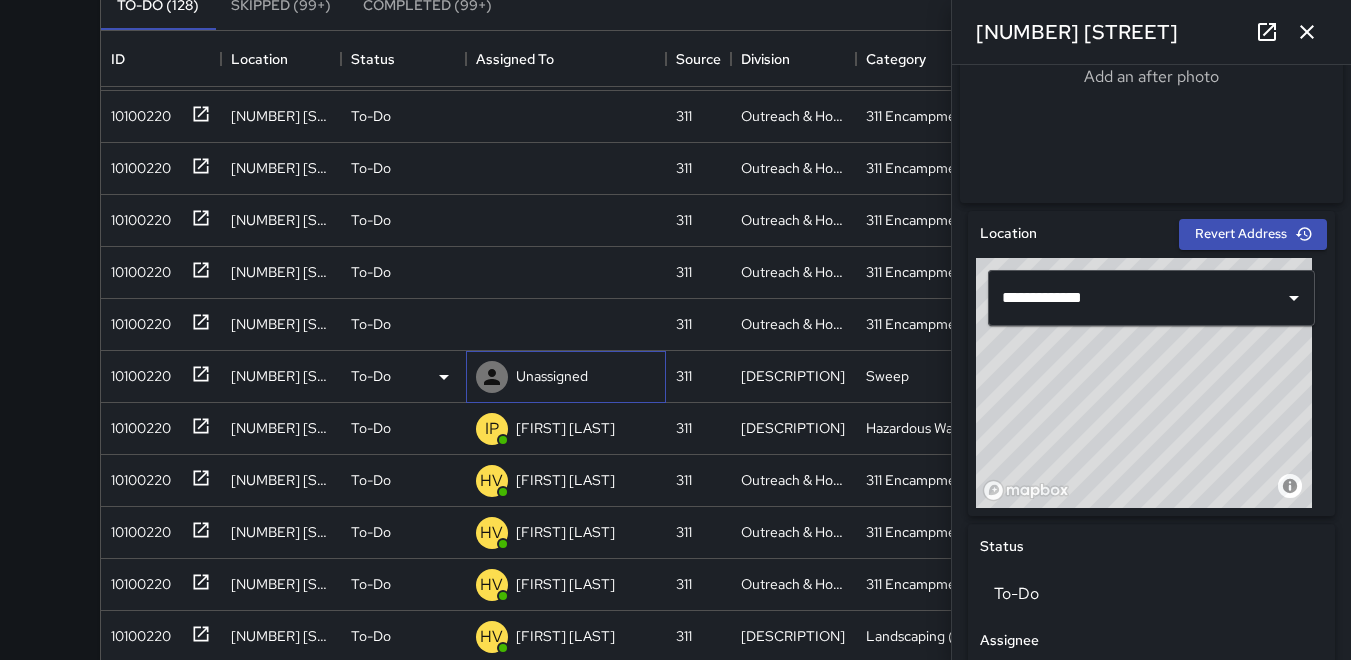 click at bounding box center [0, 0] 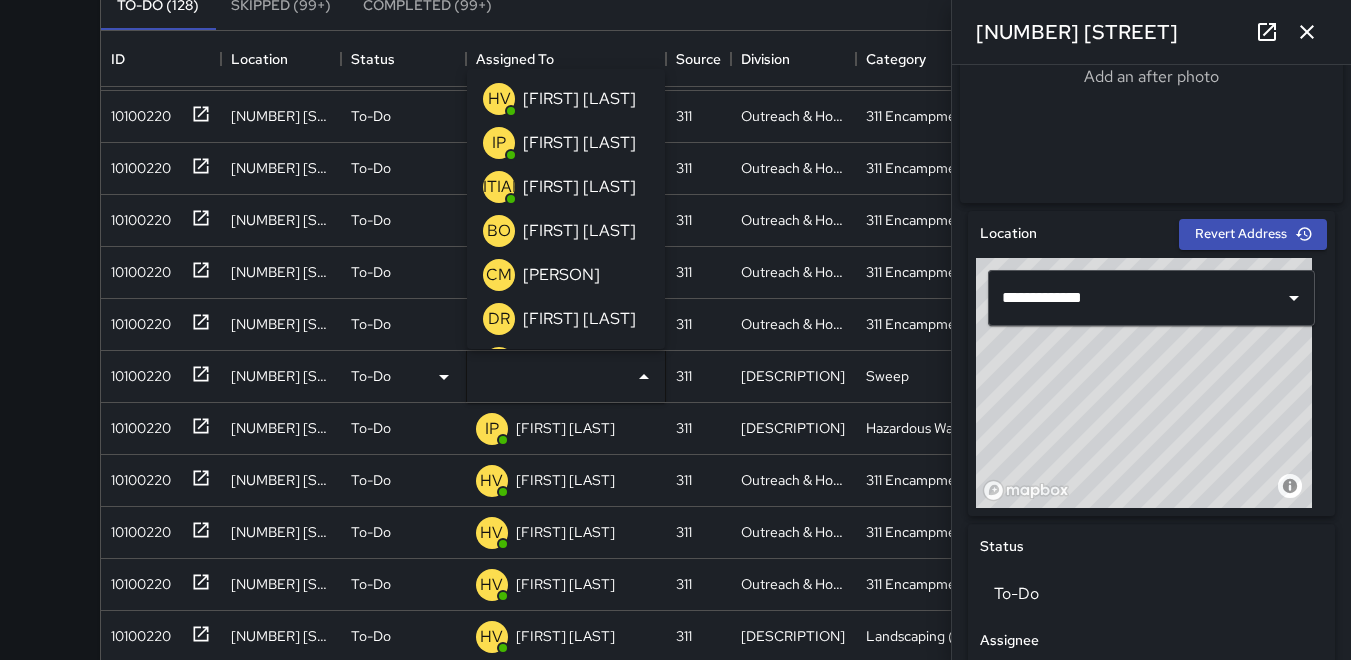 click on "IP" at bounding box center (499, 143) 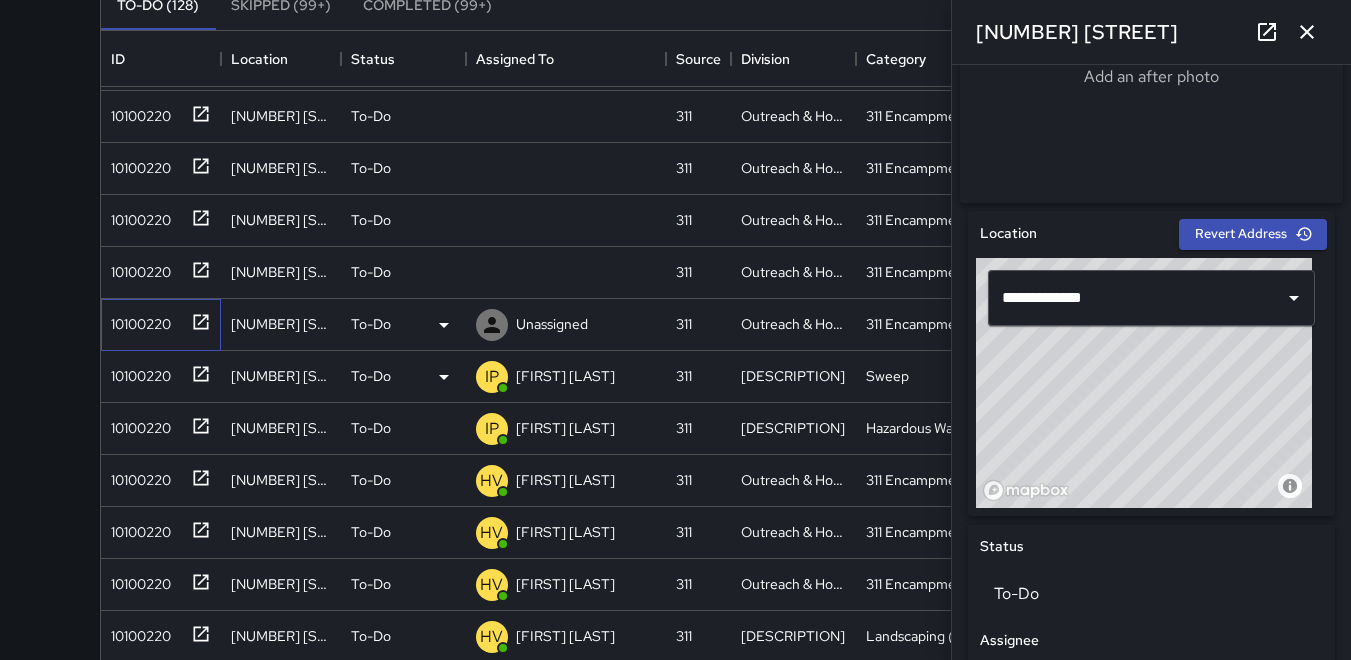 click on "10100220" at bounding box center [137, 8] 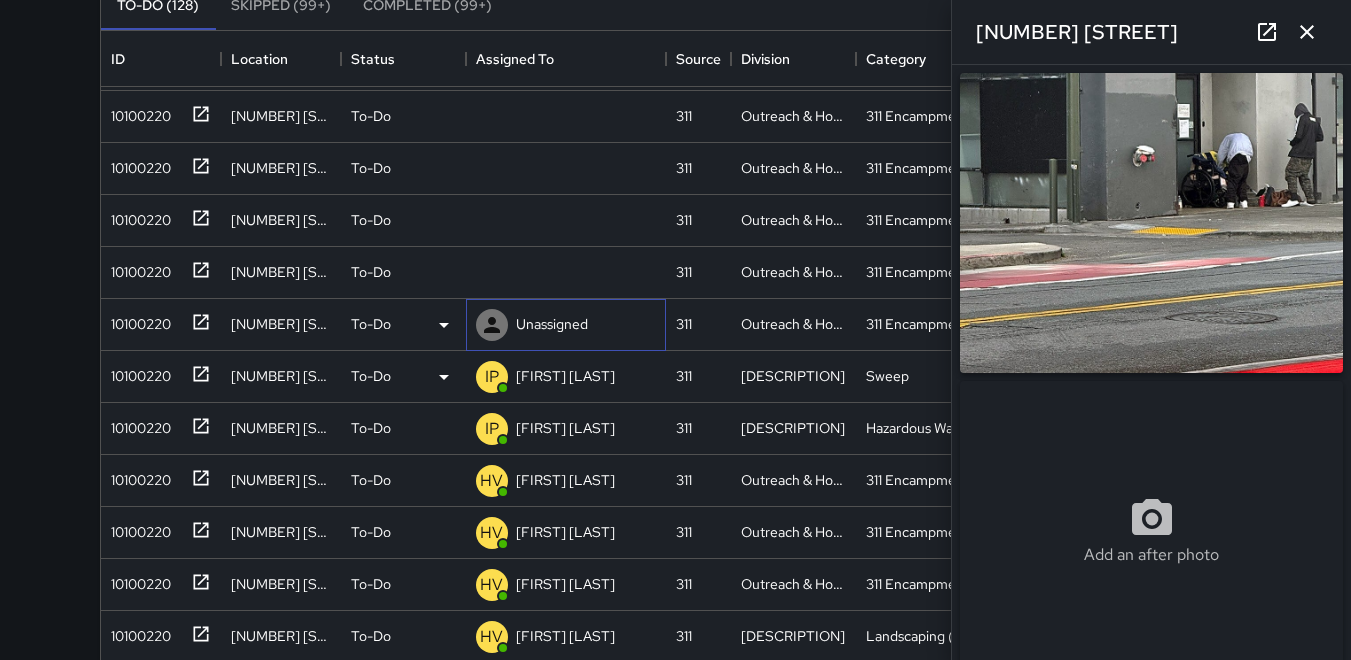 click at bounding box center [0, 0] 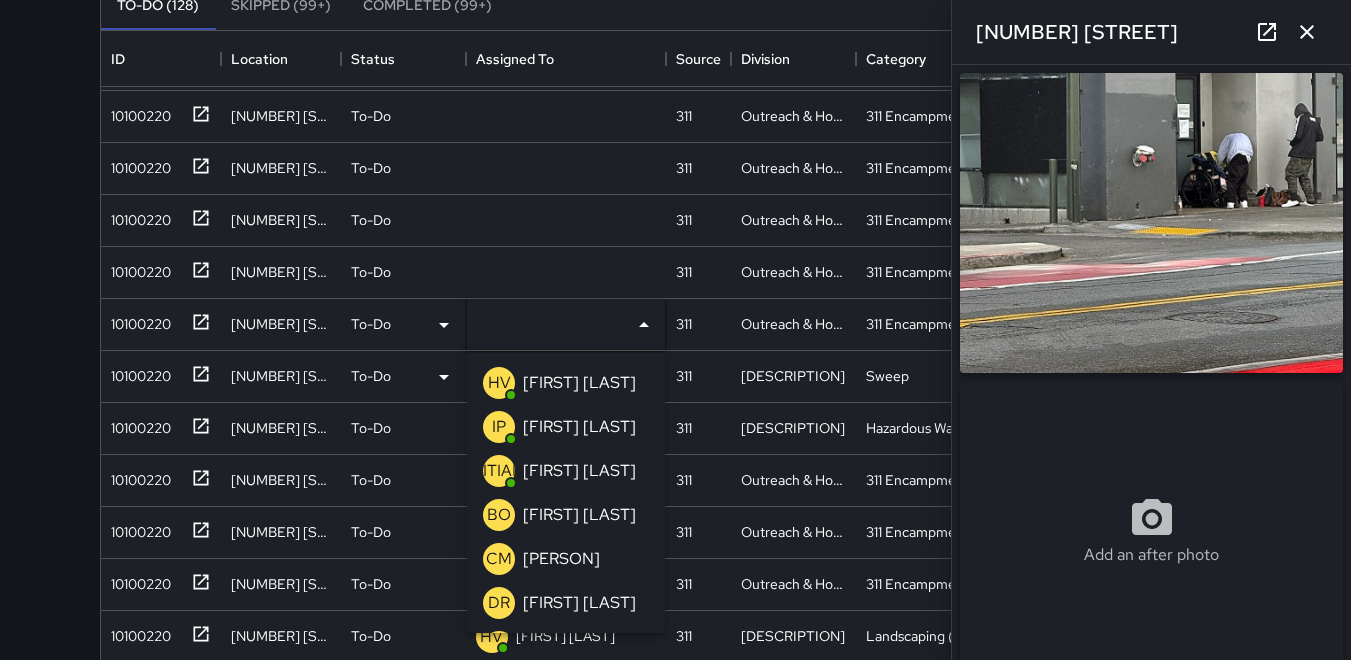 click on "HV" at bounding box center (499, 383) 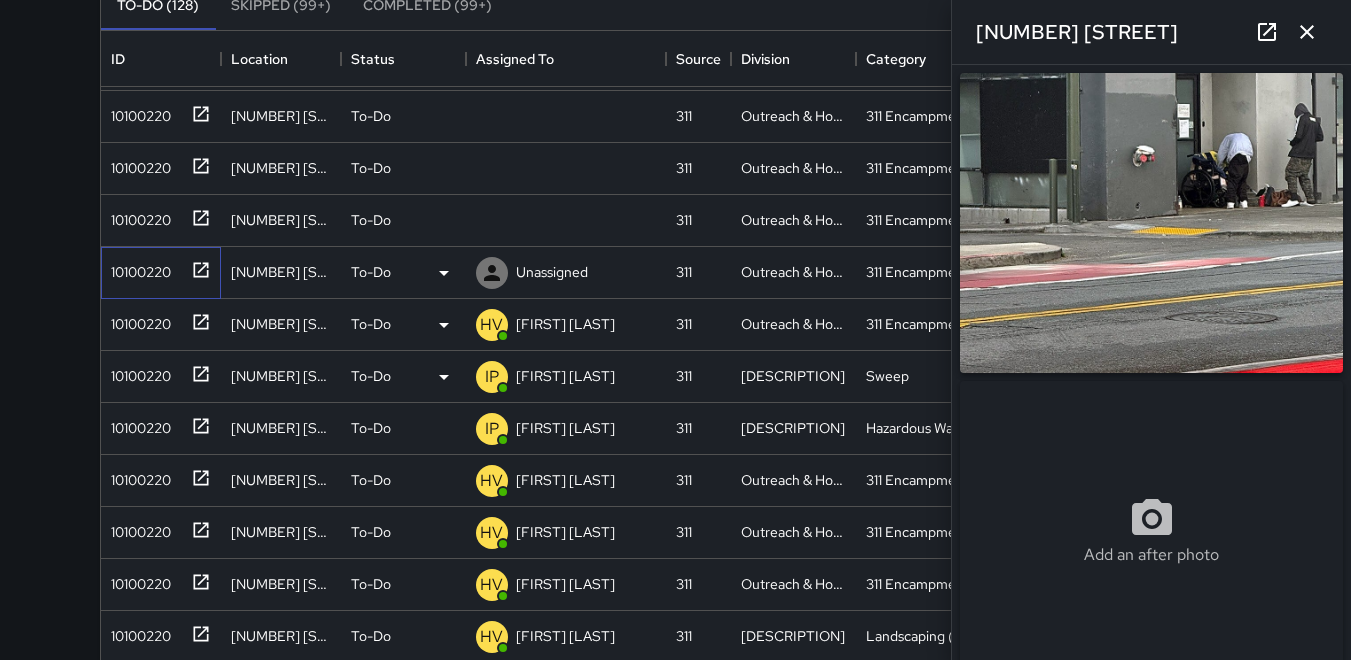 click on "10100220" at bounding box center (137, 8) 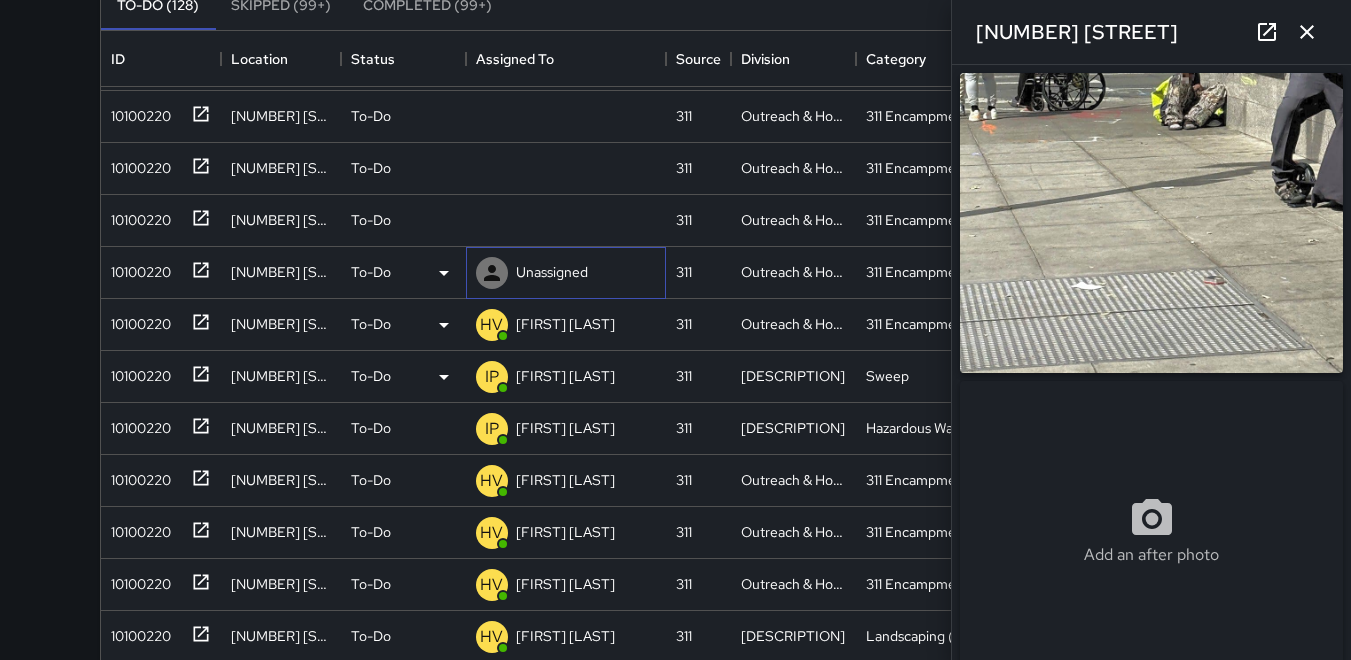click at bounding box center (0, 0) 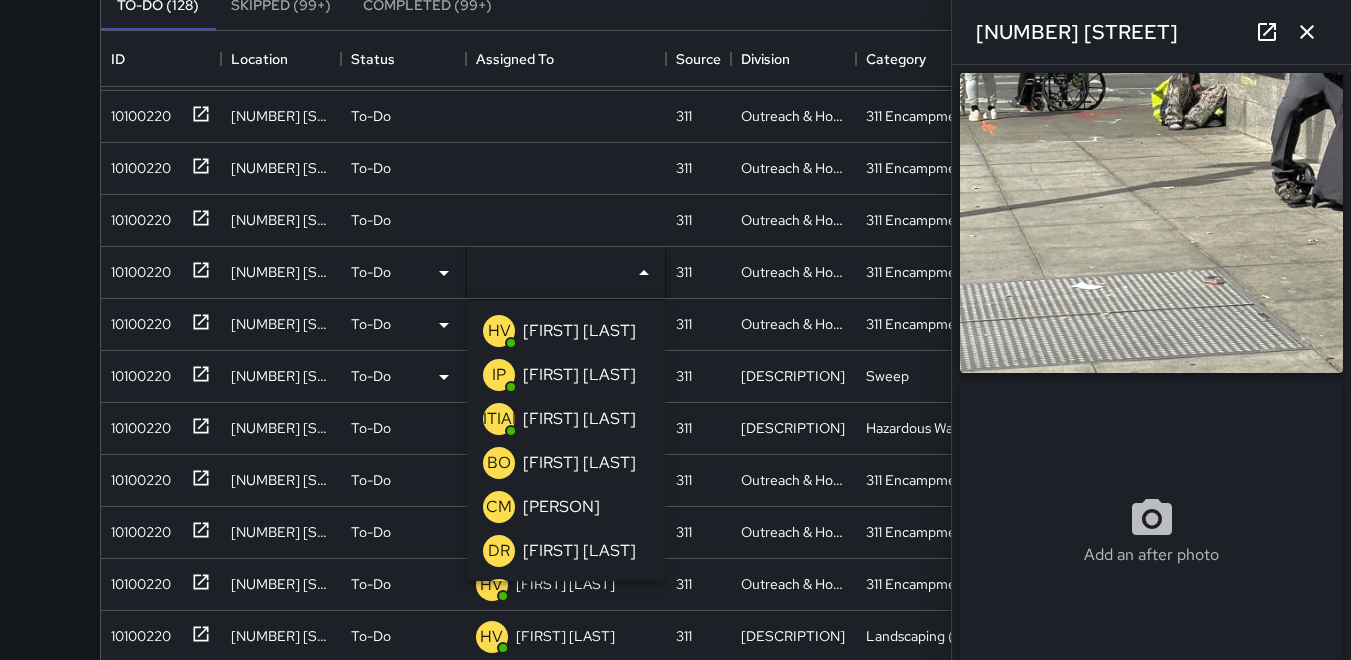 click on "HV" at bounding box center [499, 331] 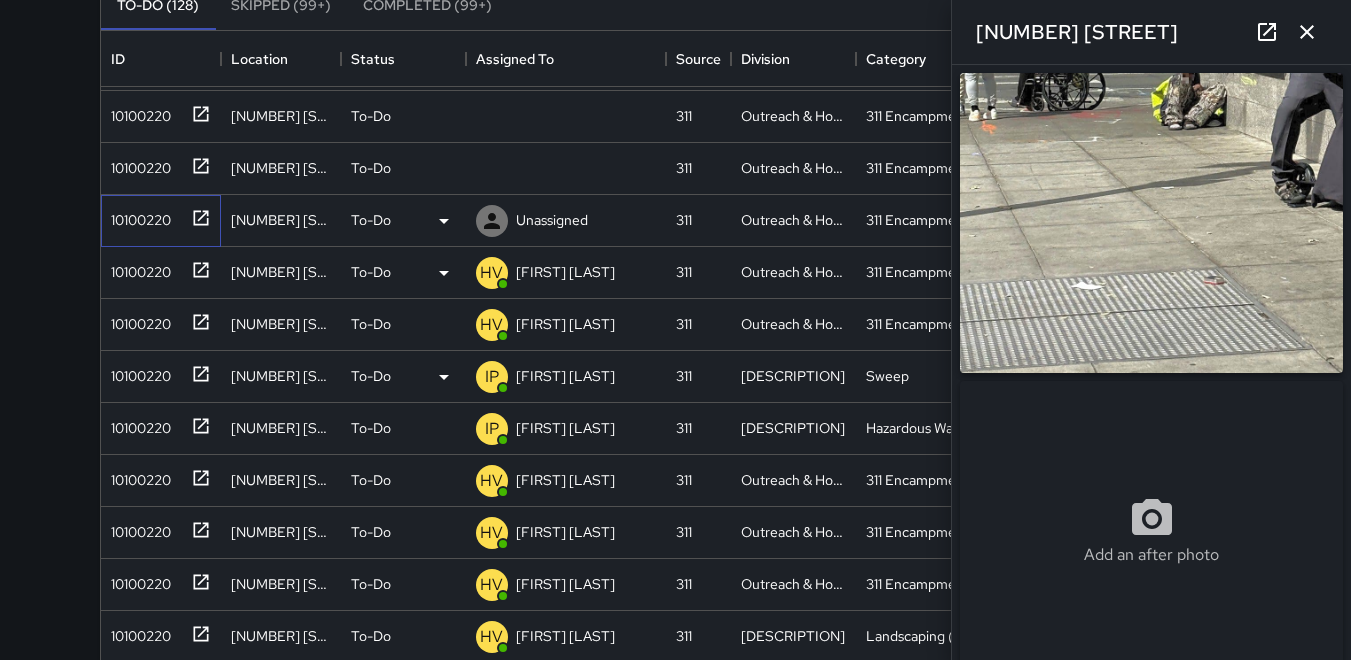 click on "10100220" at bounding box center [137, 8] 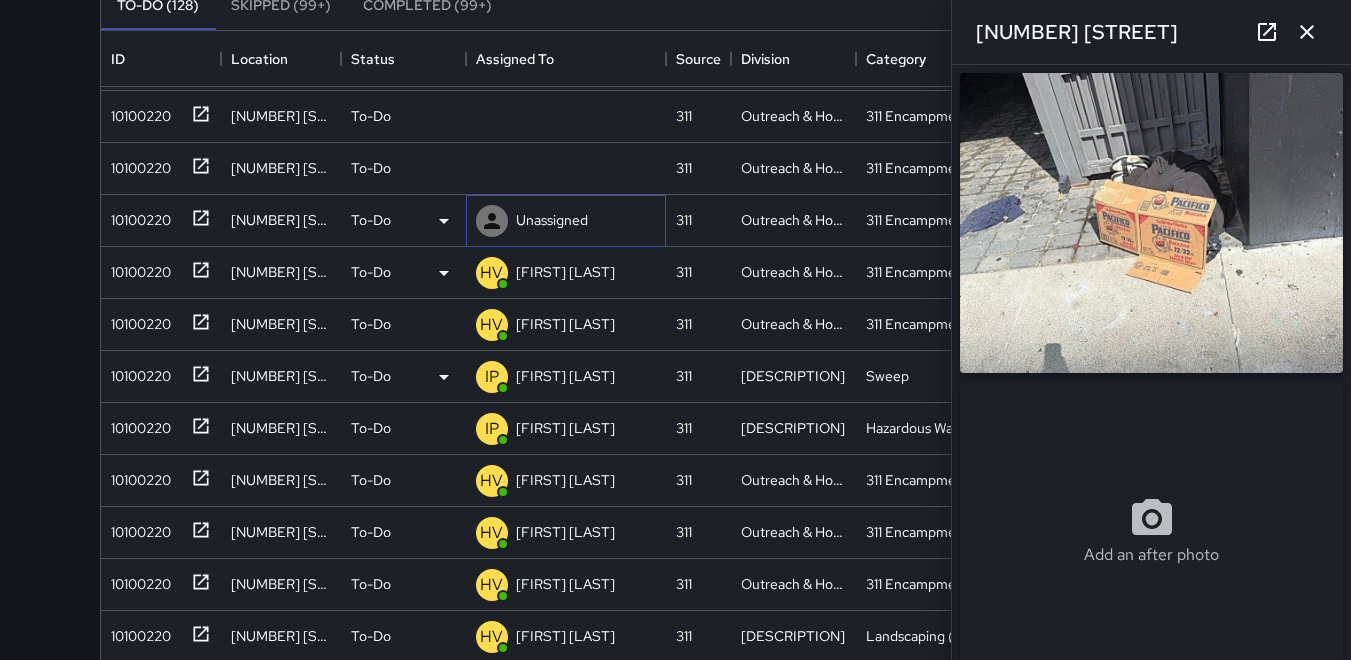 click at bounding box center [0, 0] 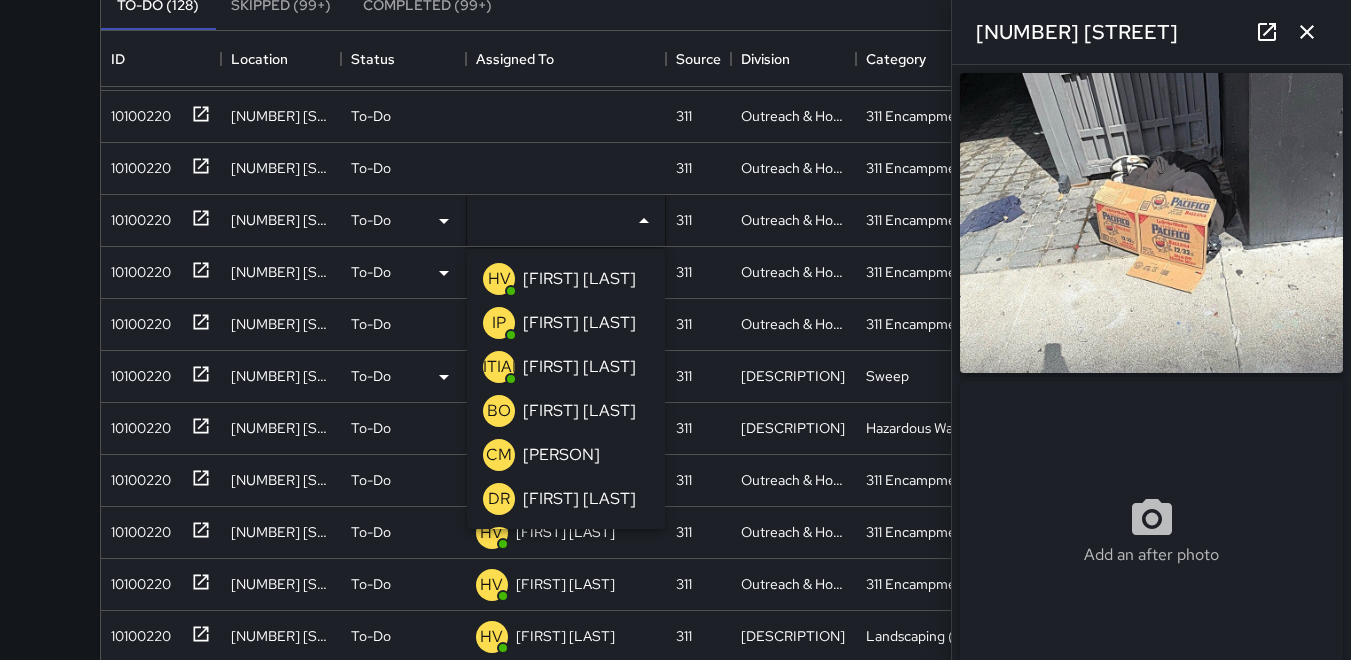 click on "HV" at bounding box center (499, 279) 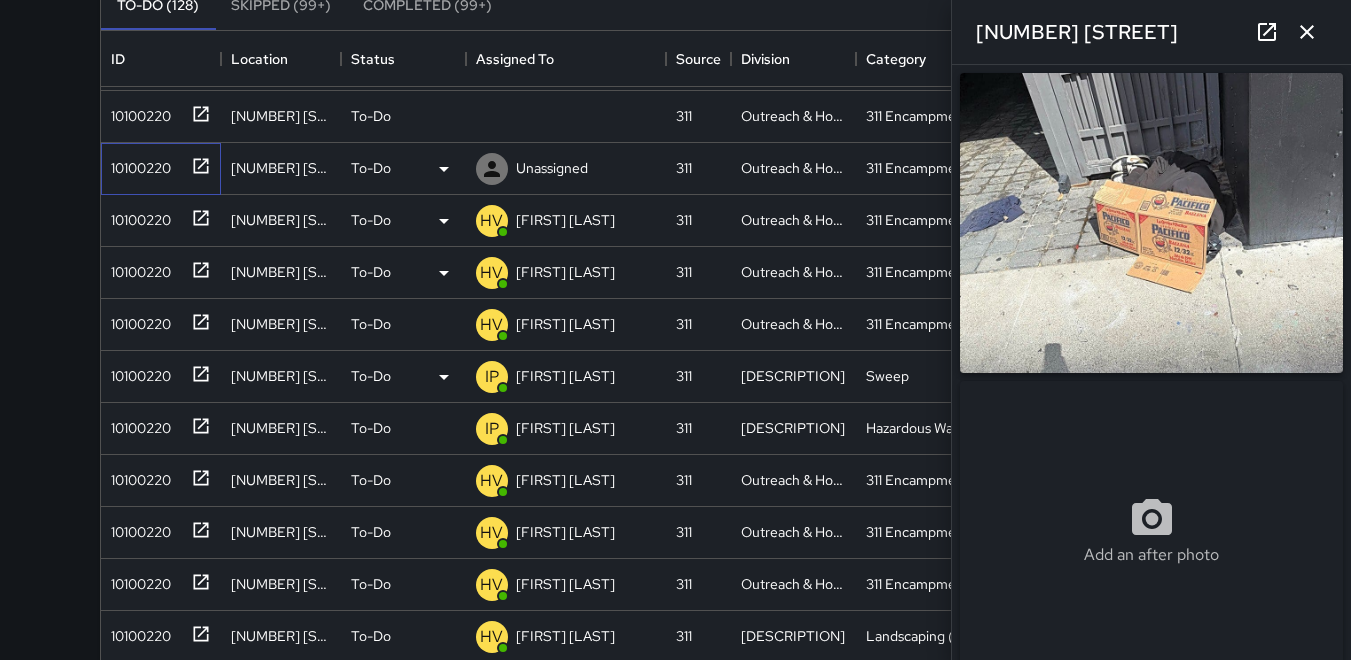 click on "10100220" at bounding box center (137, 8) 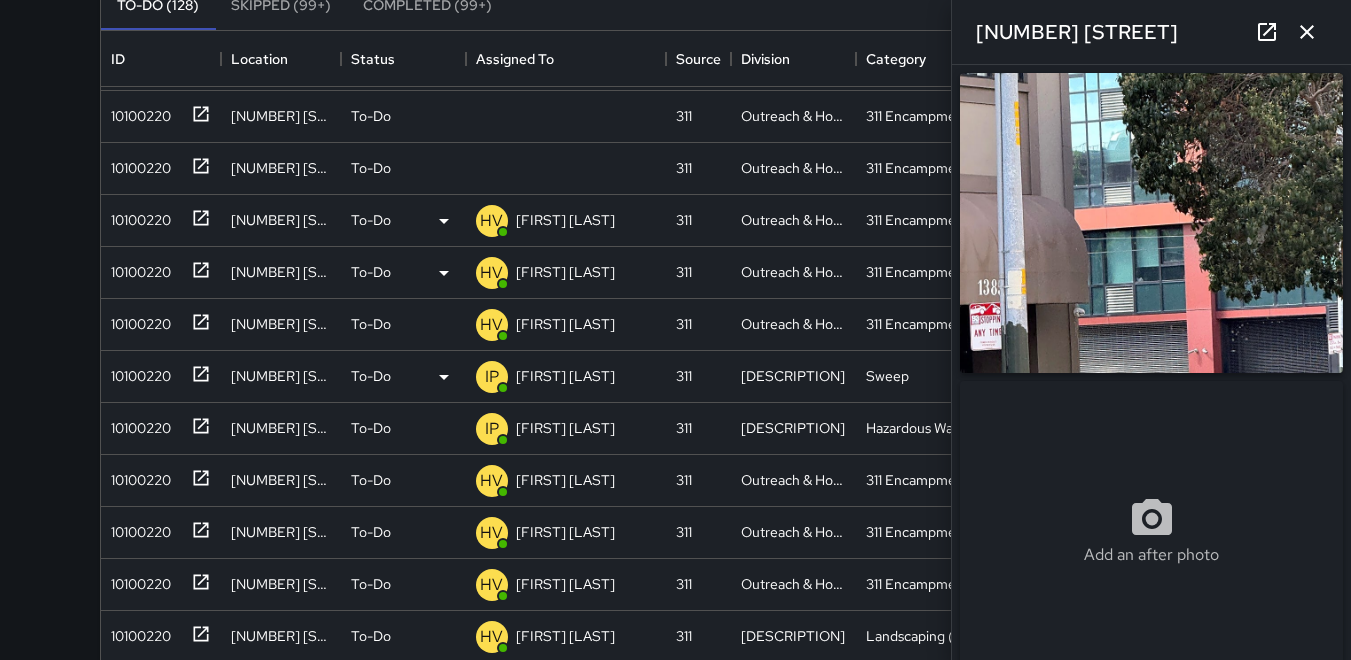 click at bounding box center [1151, 223] 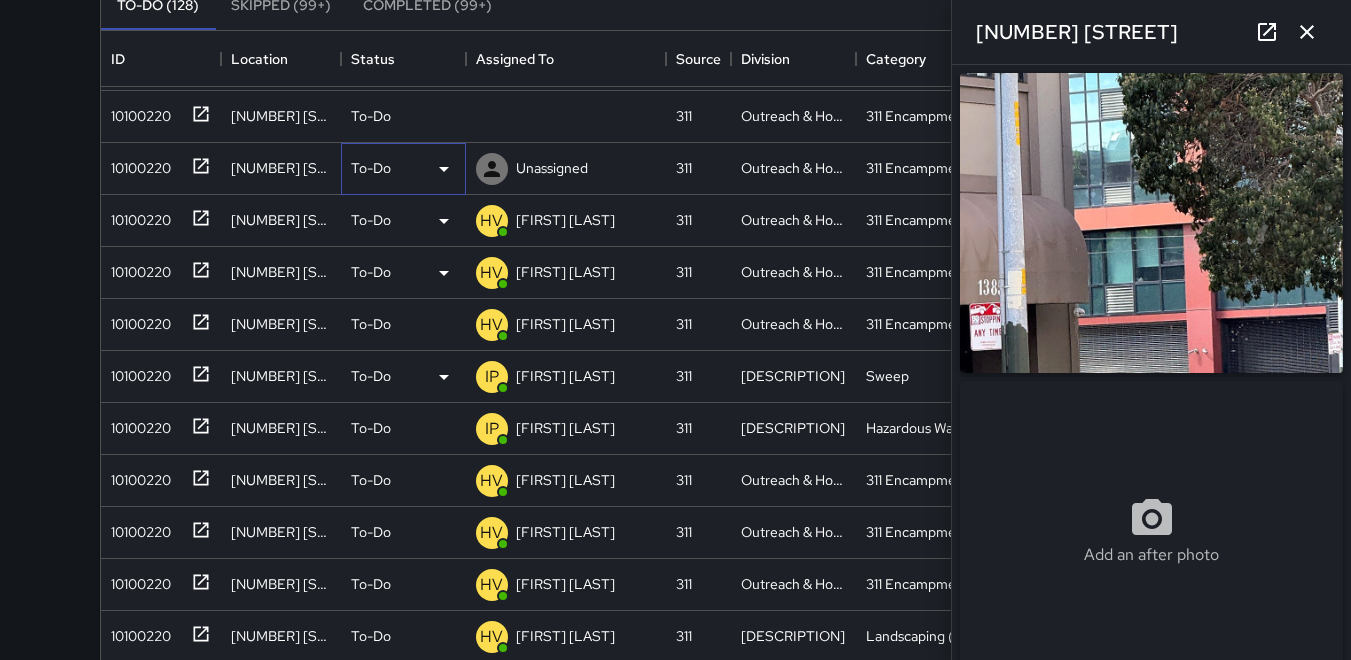 click at bounding box center [0, 0] 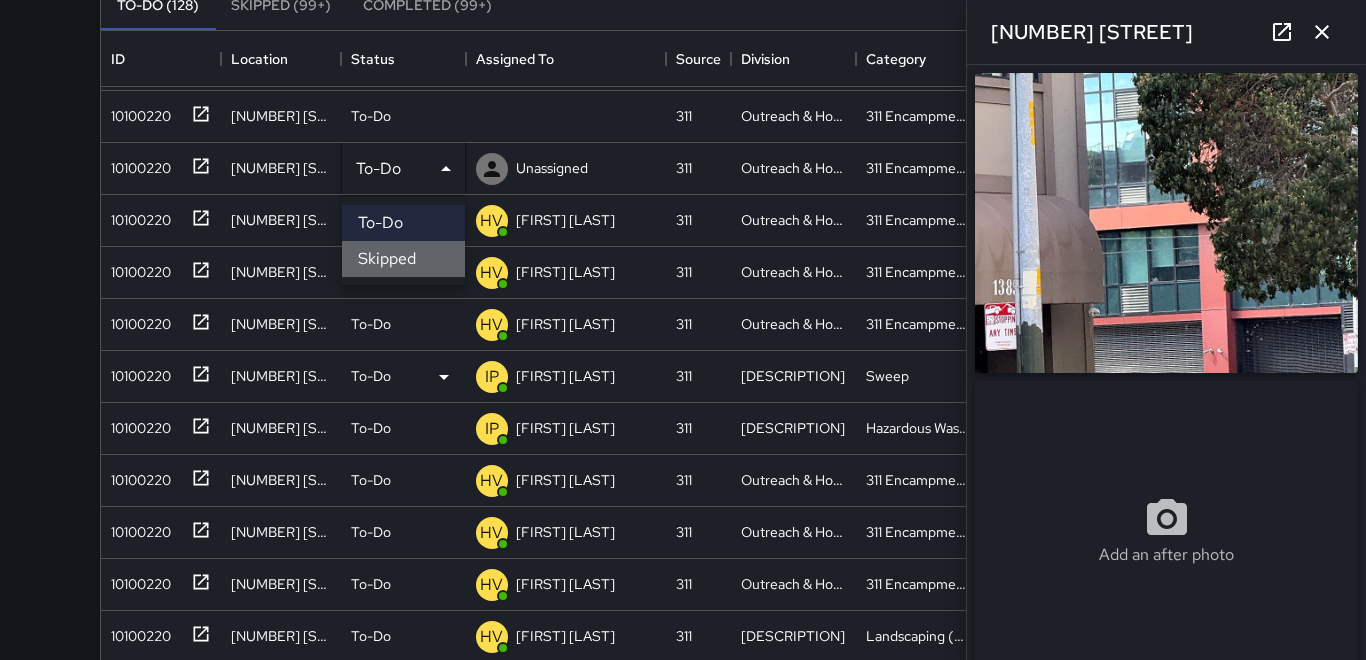 click on "Skipped" at bounding box center (403, 259) 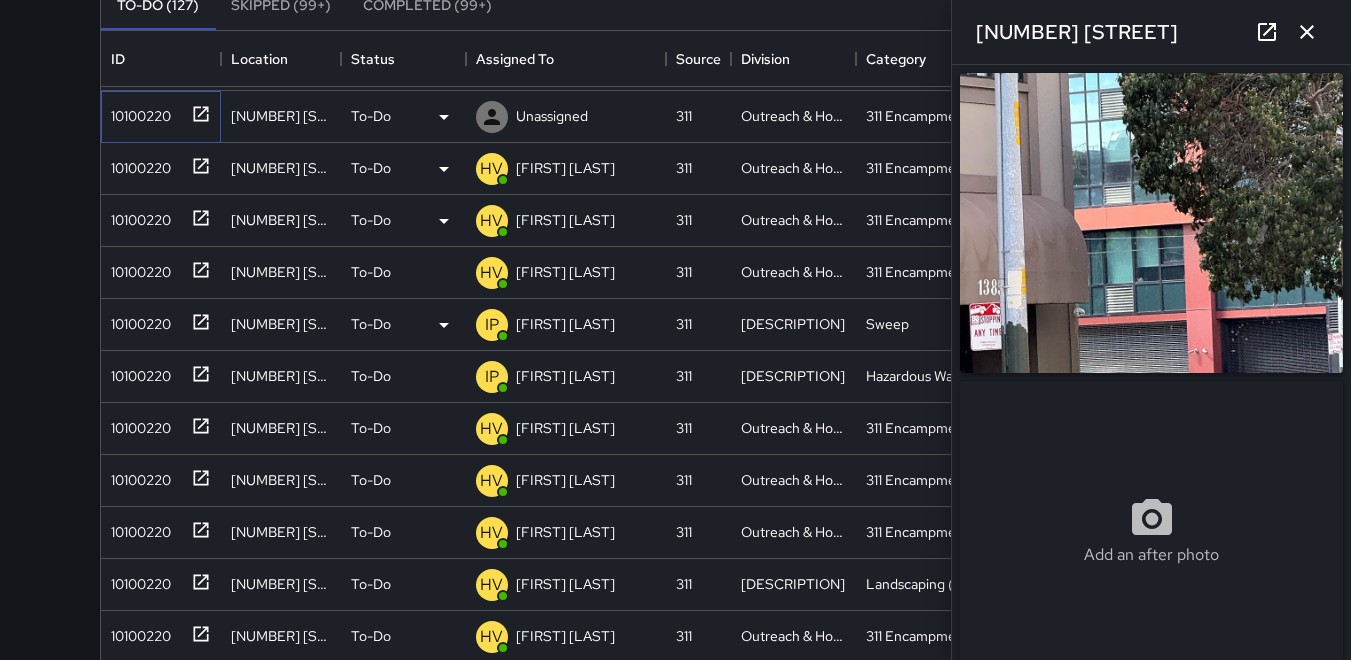 click on "10100220" at bounding box center (137, 8) 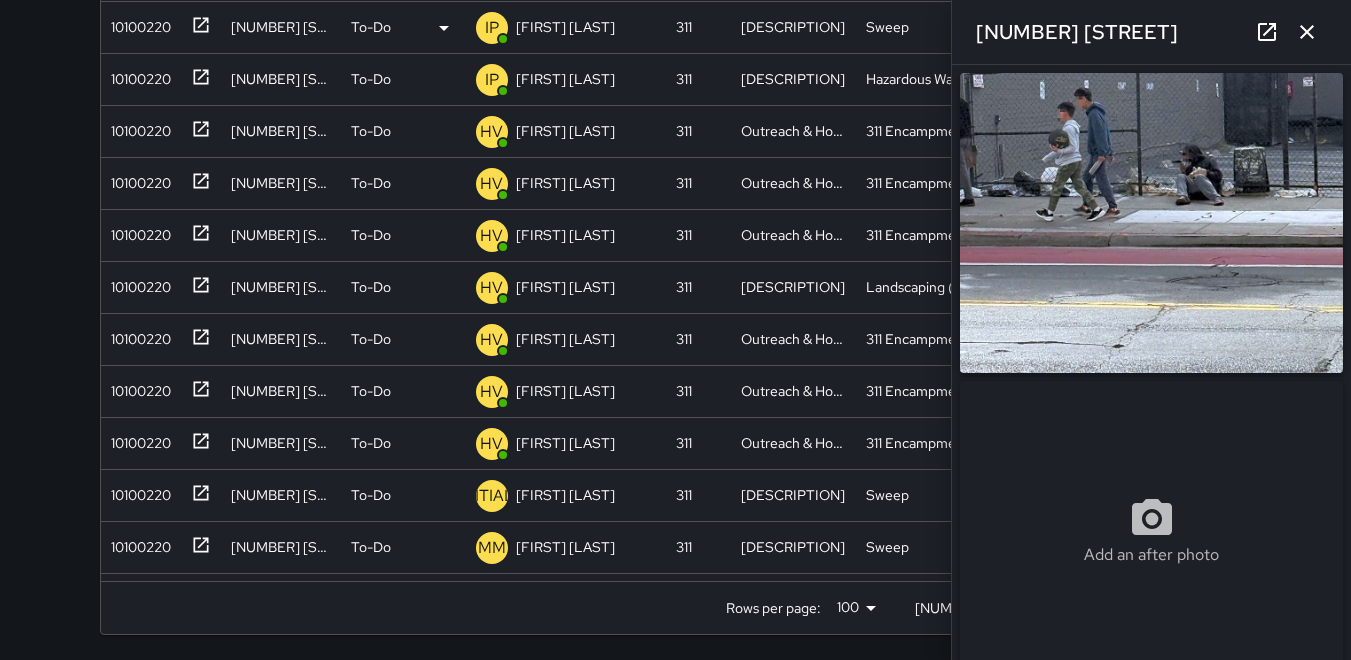 scroll, scrollTop: 521, scrollLeft: 0, axis: vertical 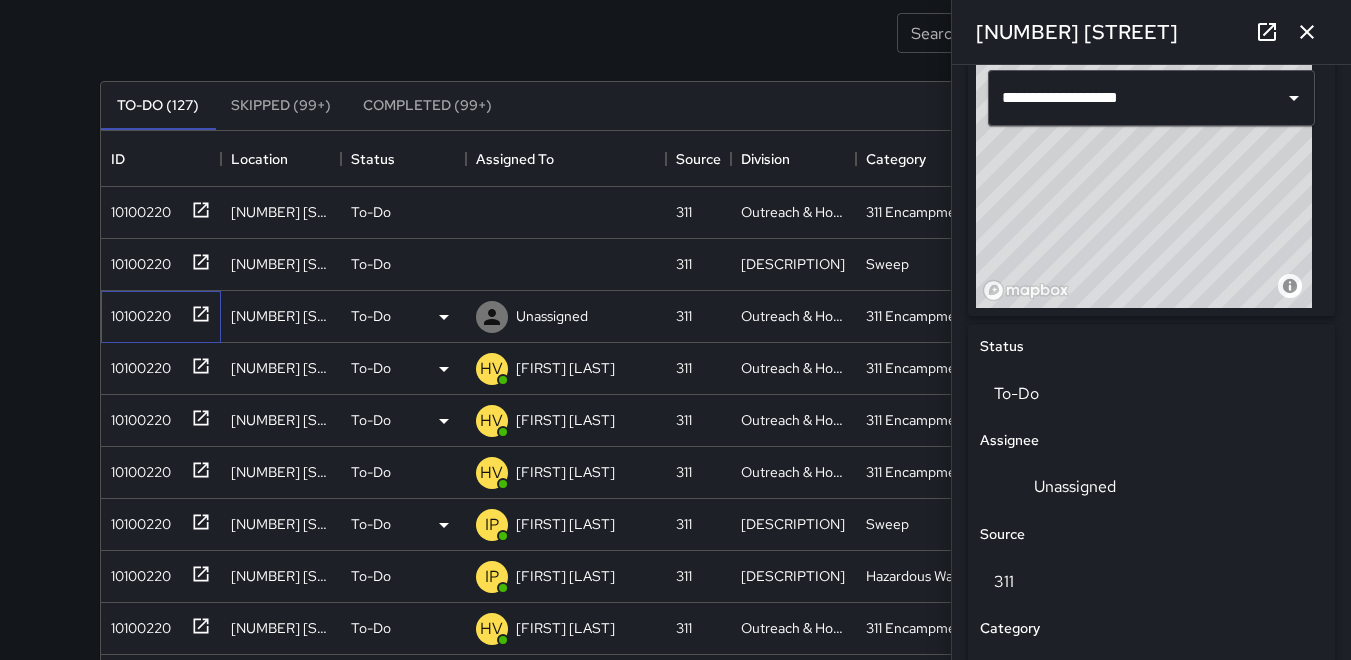 click on "10100220" at bounding box center (137, 208) 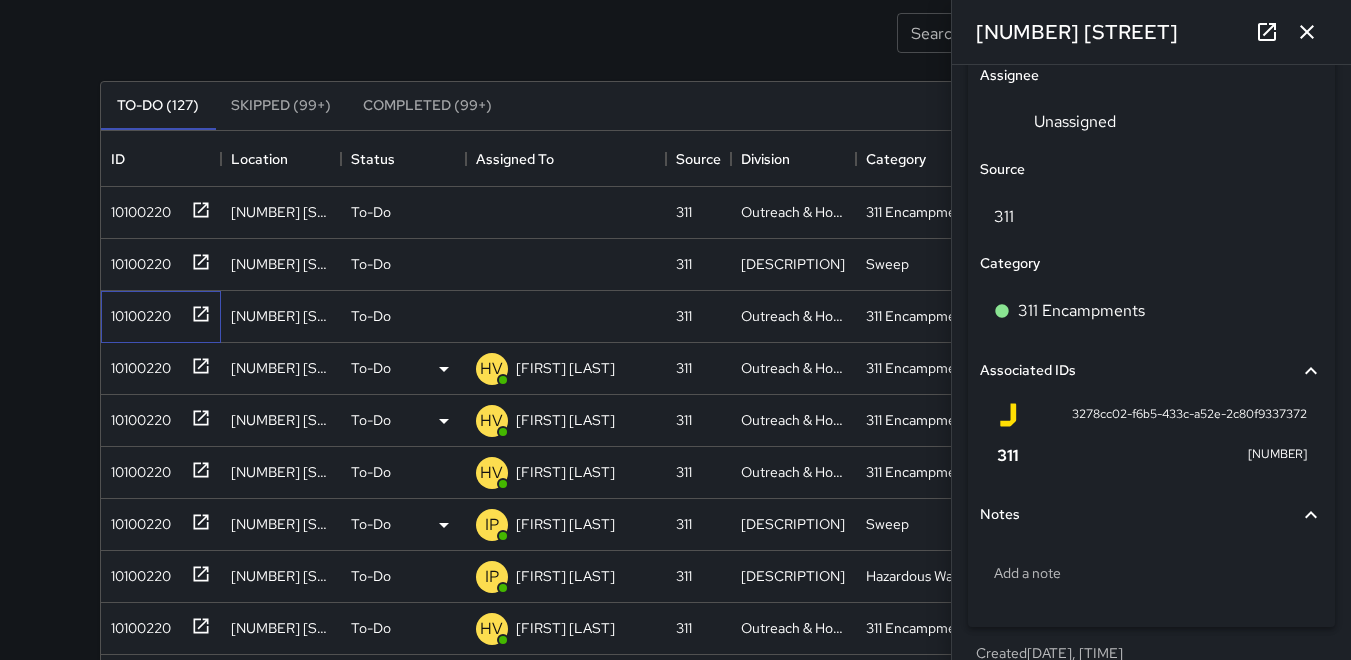 scroll, scrollTop: 1078, scrollLeft: 0, axis: vertical 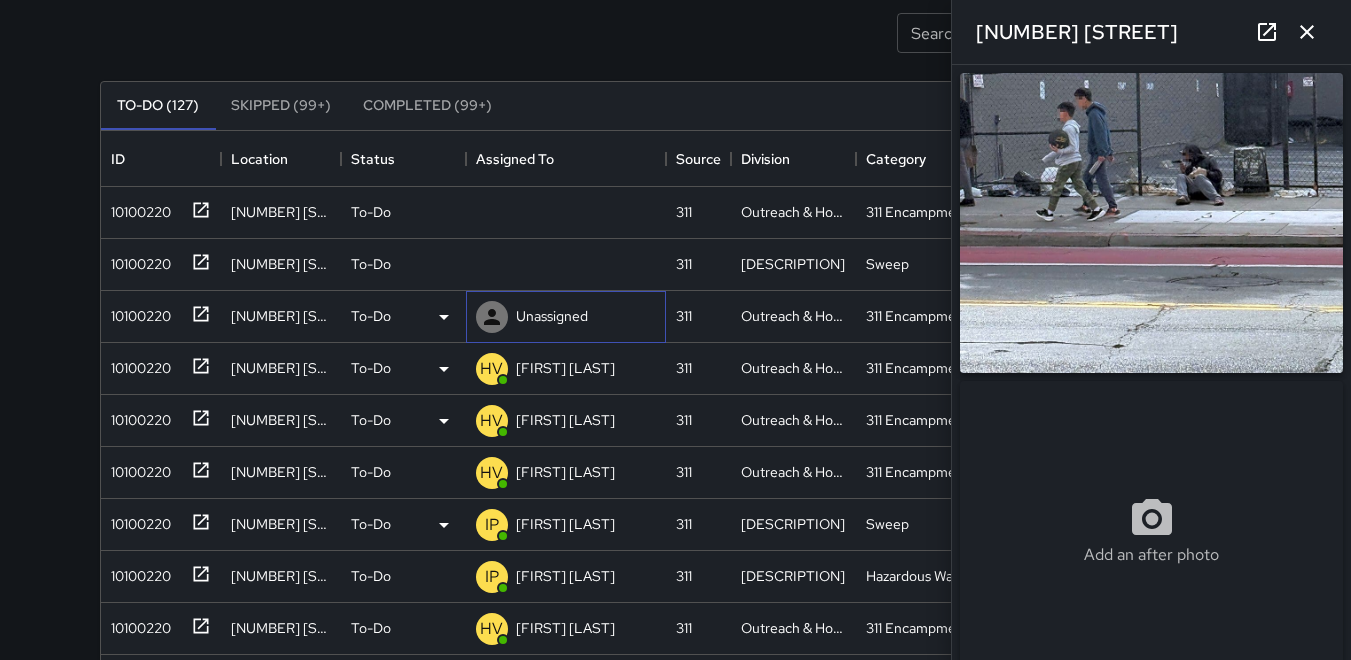 click at bounding box center [0, 0] 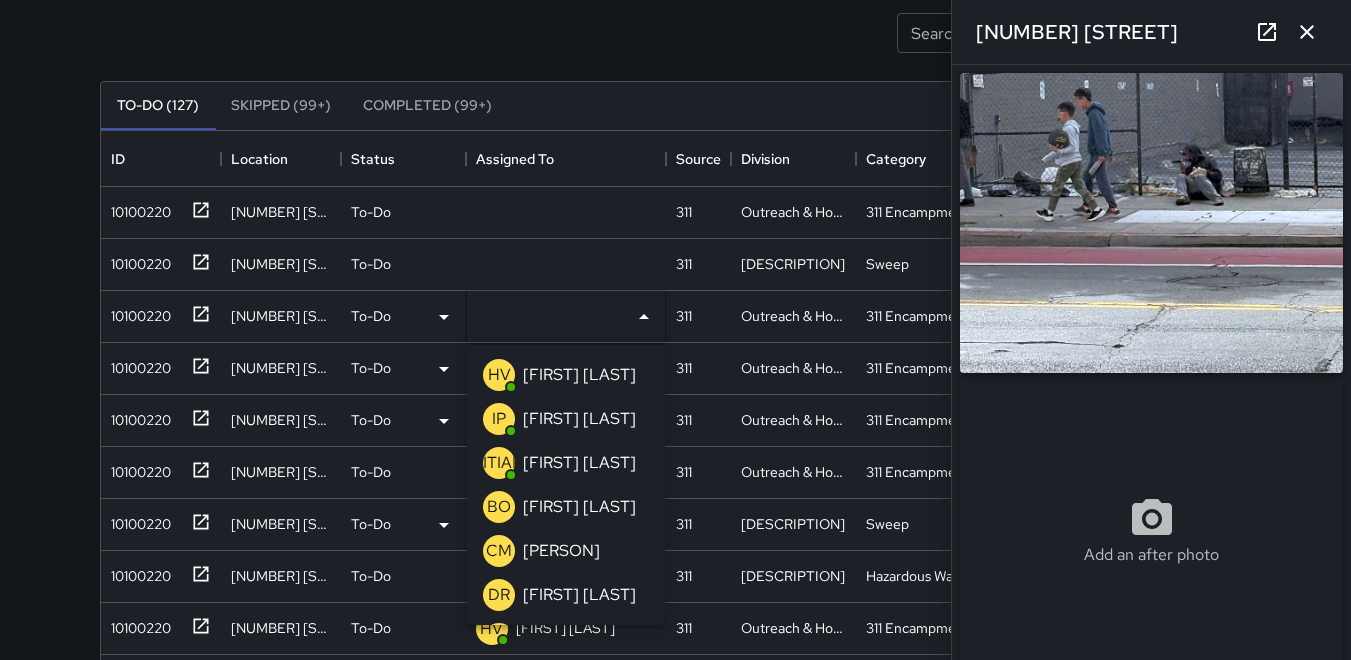 click on "HV" at bounding box center (499, 375) 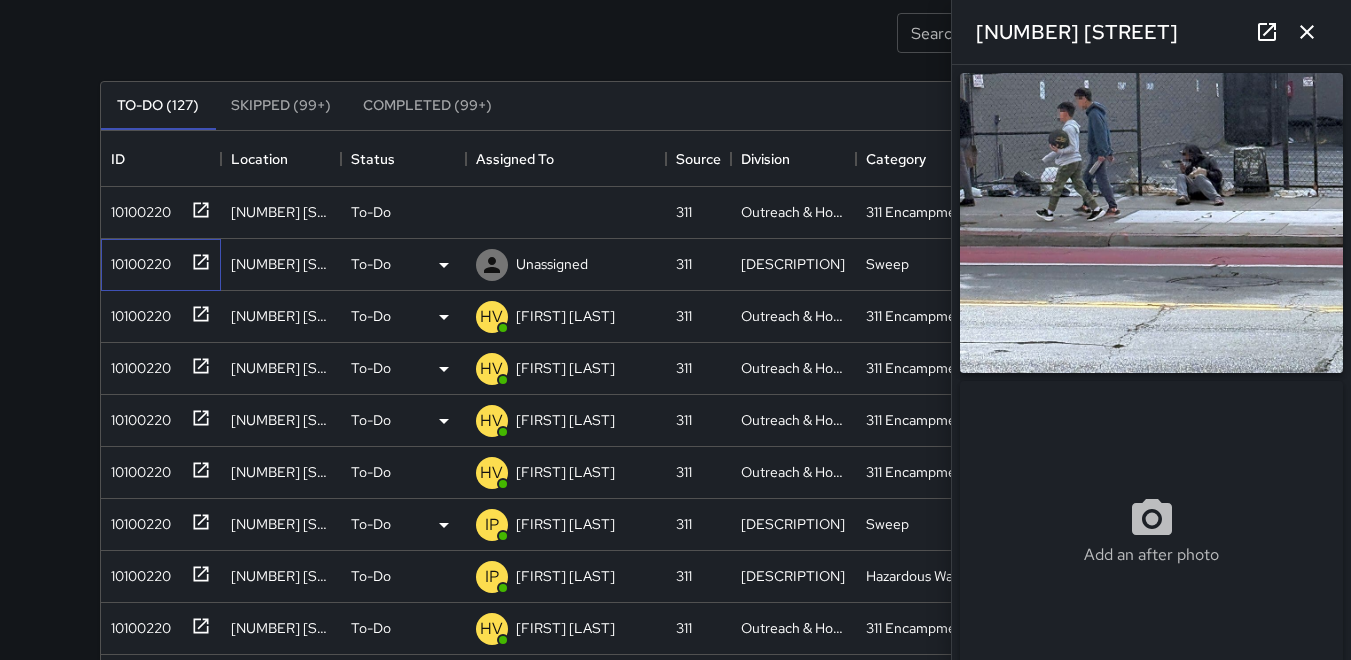 click on "10100220" at bounding box center [137, 208] 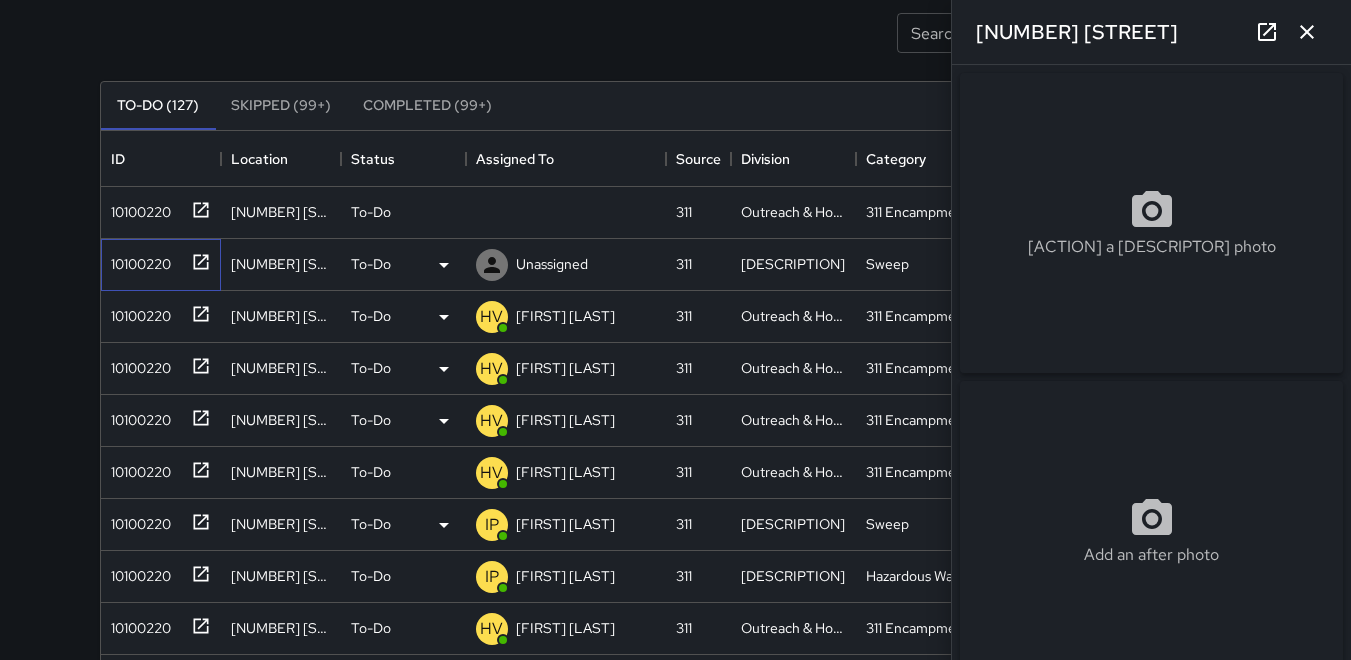 click on "10100220" at bounding box center (137, 208) 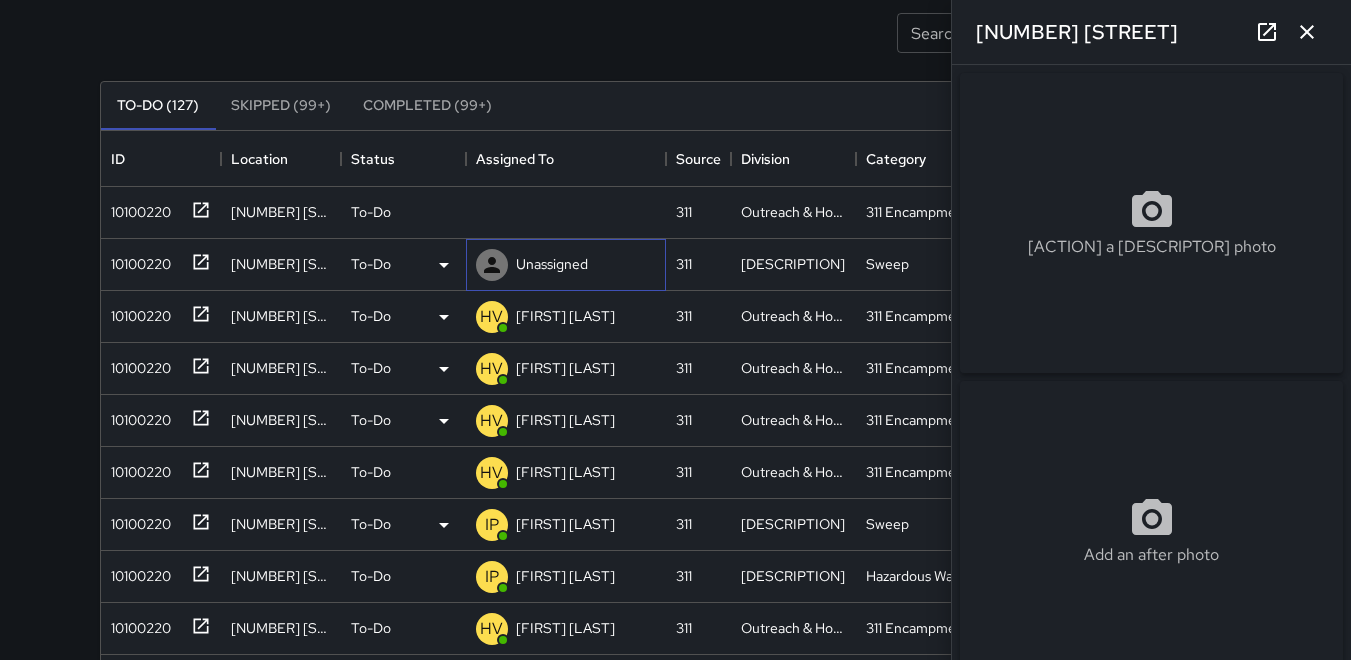 click at bounding box center (0, 0) 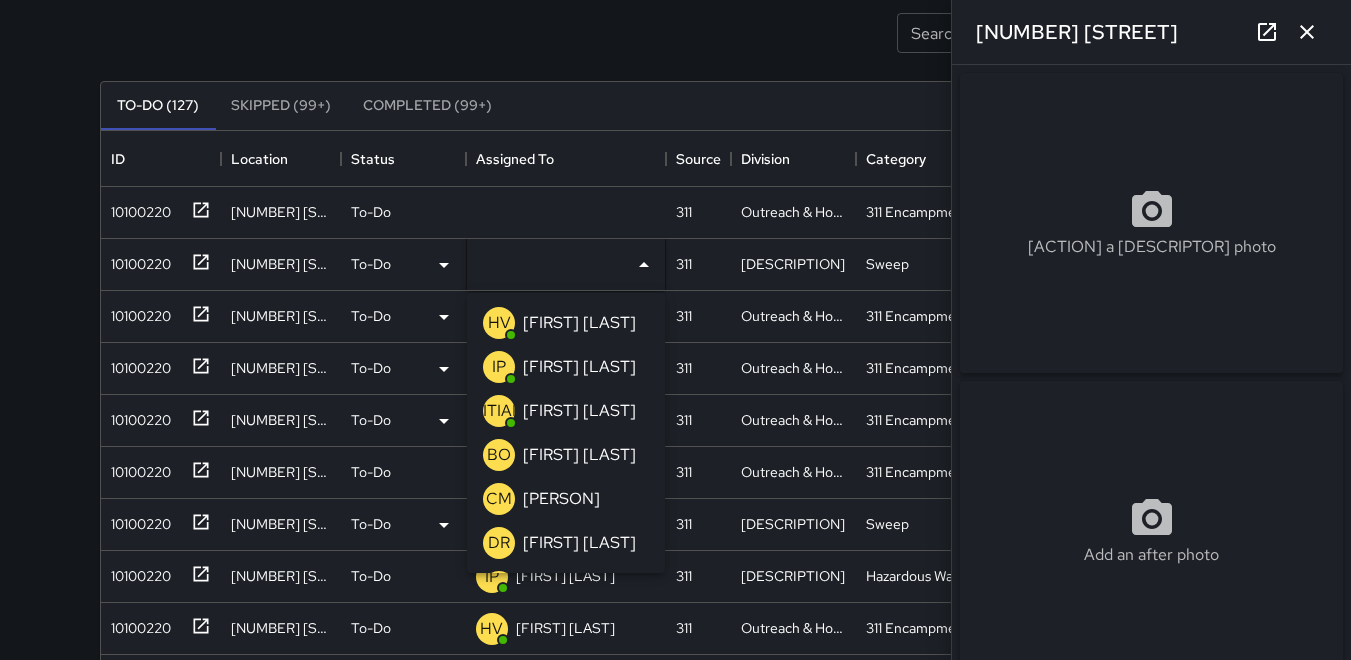 click on "IP" at bounding box center (499, 367) 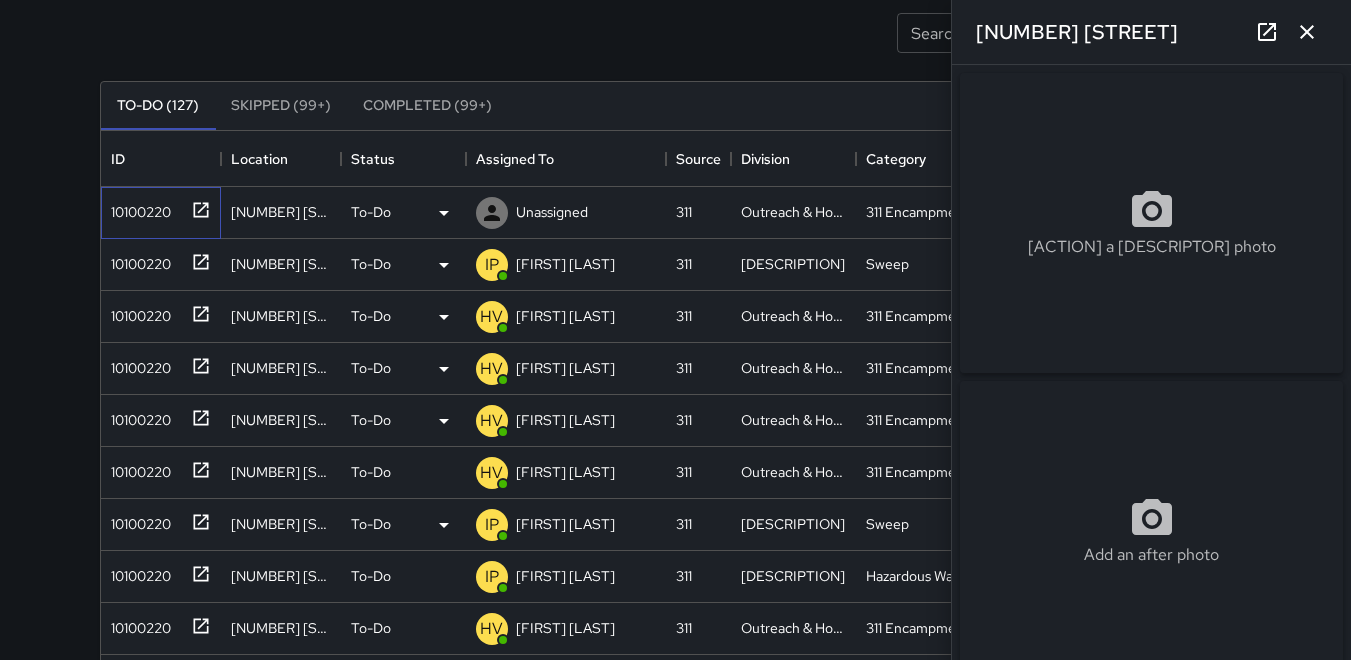 click on "10100220" at bounding box center (137, 208) 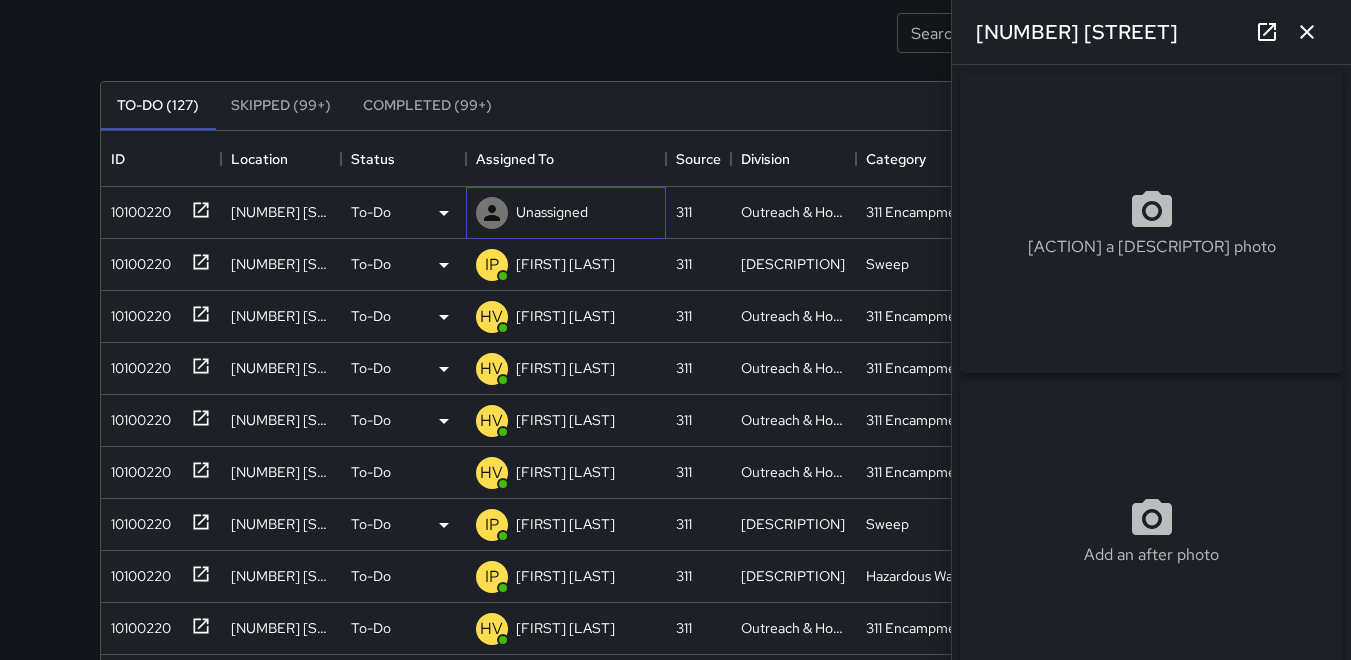 click at bounding box center [492, 213] 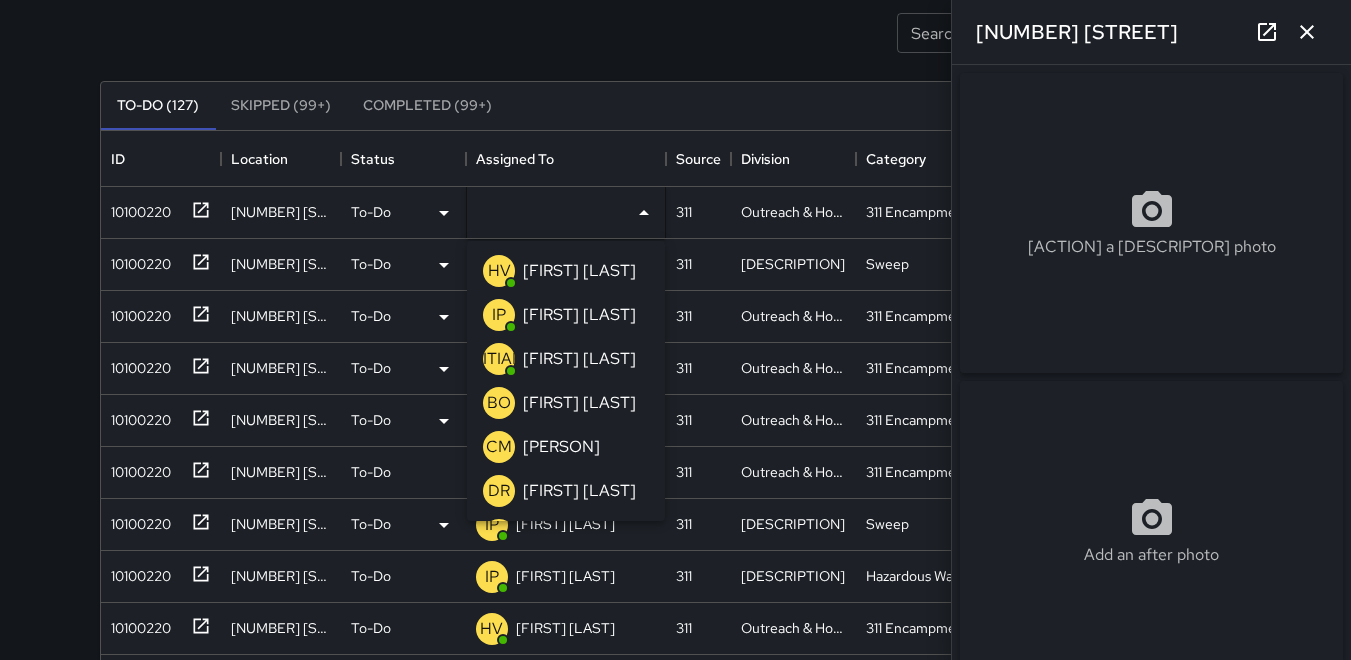 click on "HV" at bounding box center (499, 271) 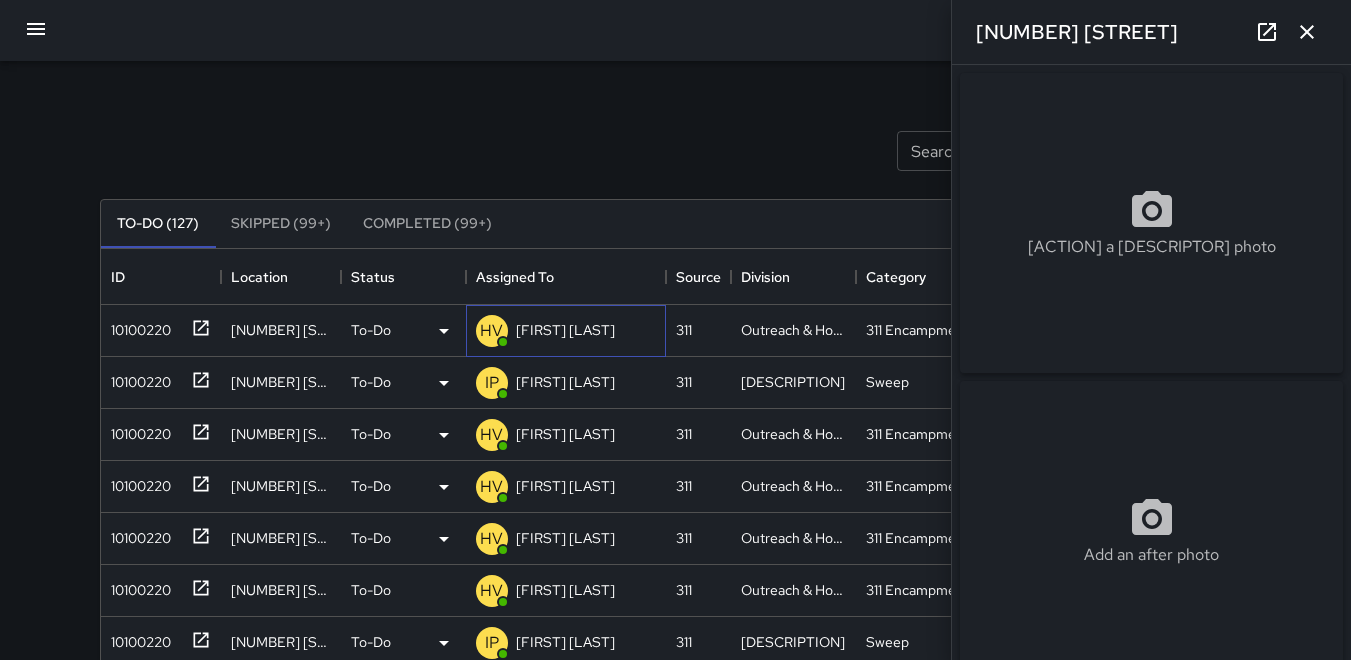 scroll, scrollTop: 0, scrollLeft: 0, axis: both 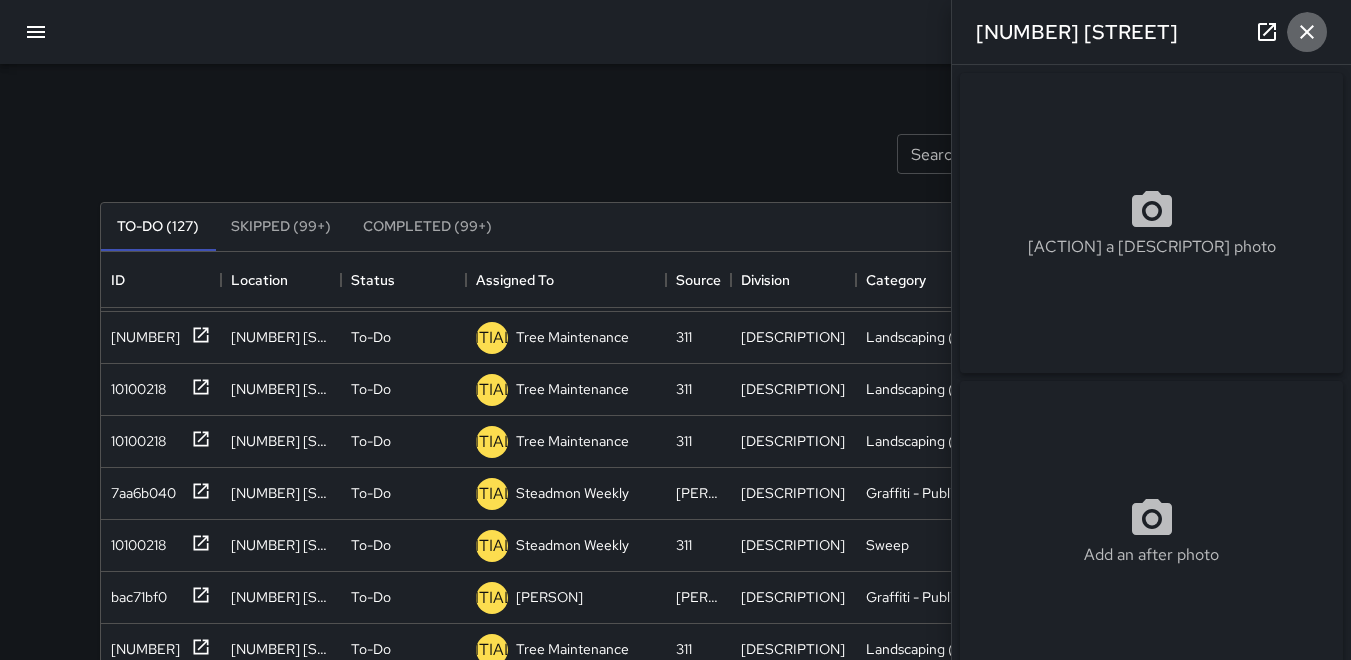 click at bounding box center [1307, 32] 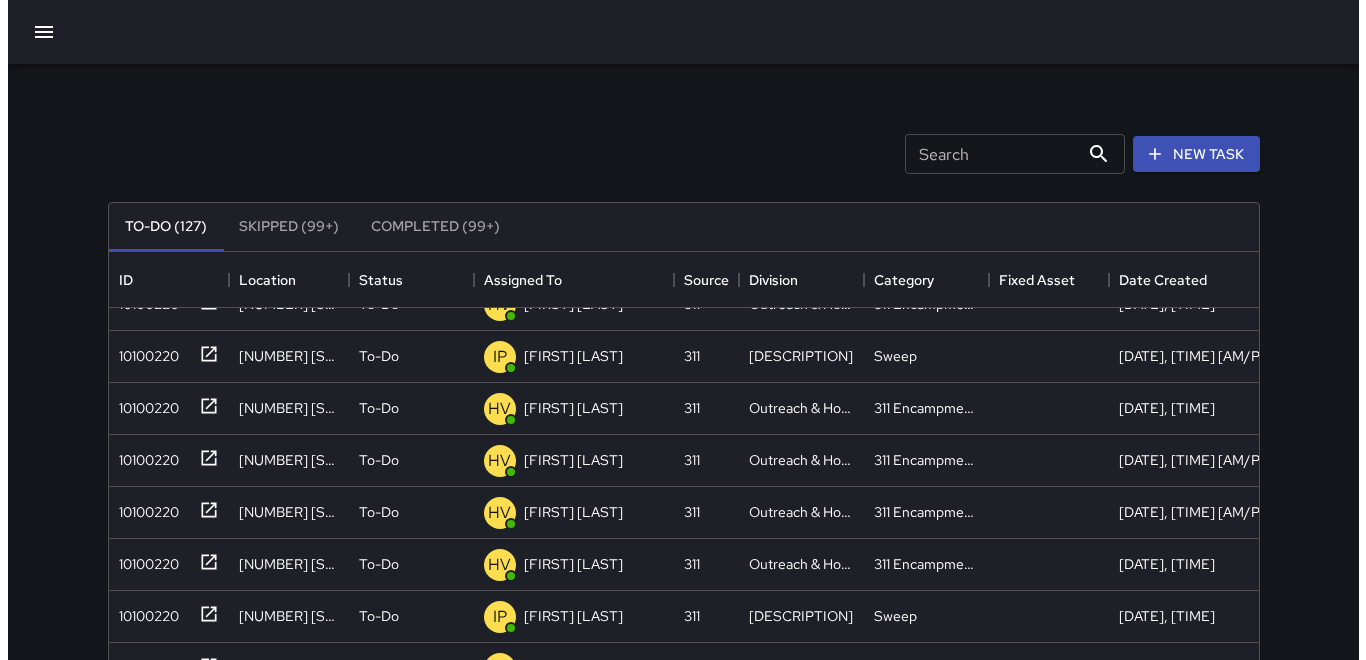 scroll, scrollTop: 0, scrollLeft: 0, axis: both 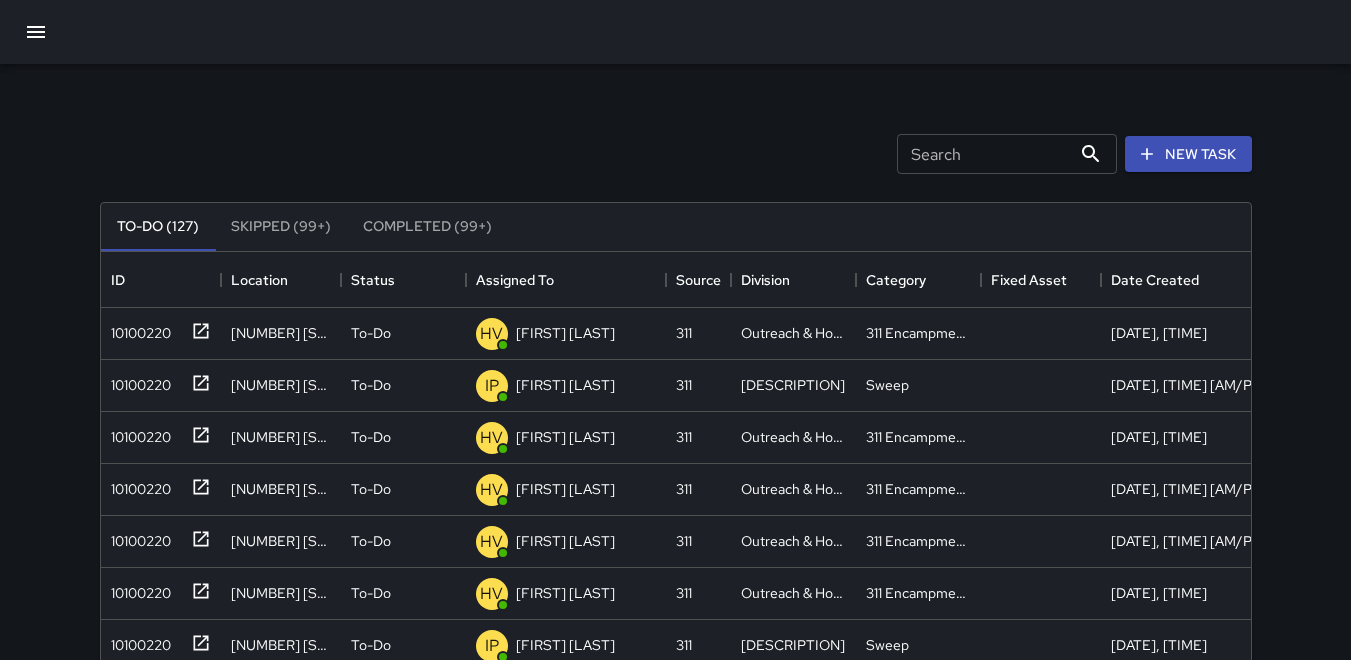 click on "Search Search New Task" at bounding box center [676, 154] 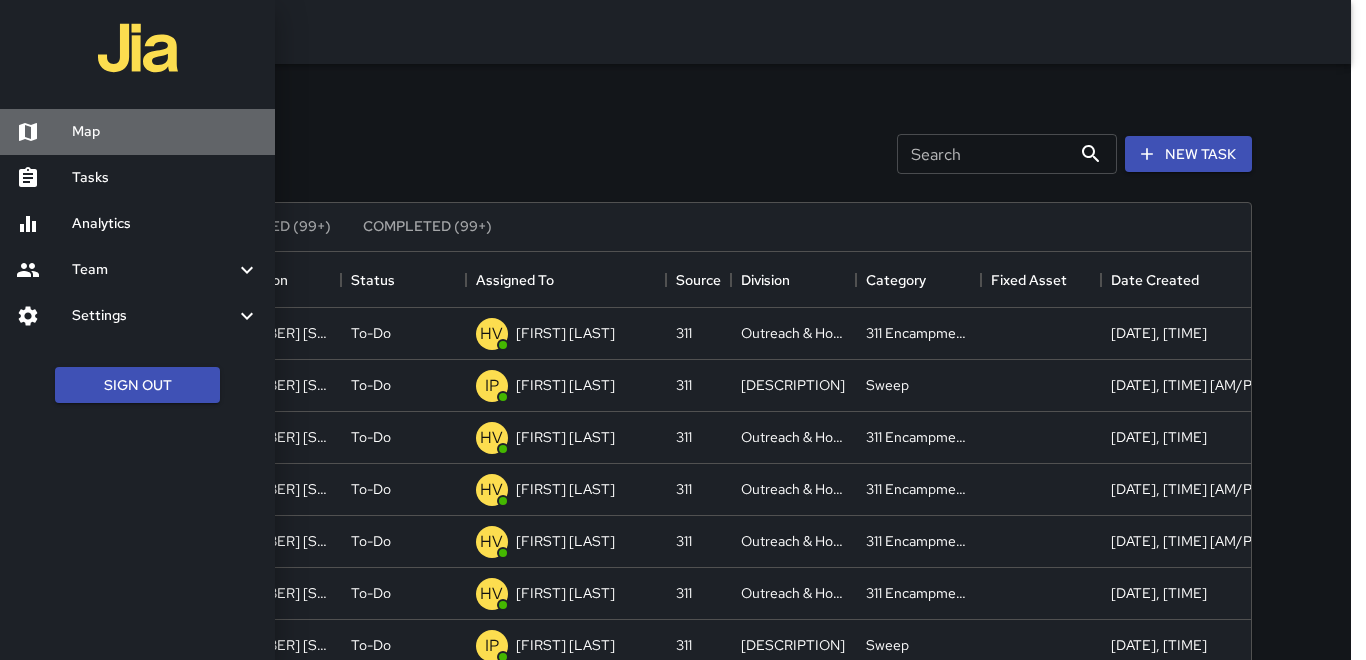 click on "Map" at bounding box center [165, 132] 